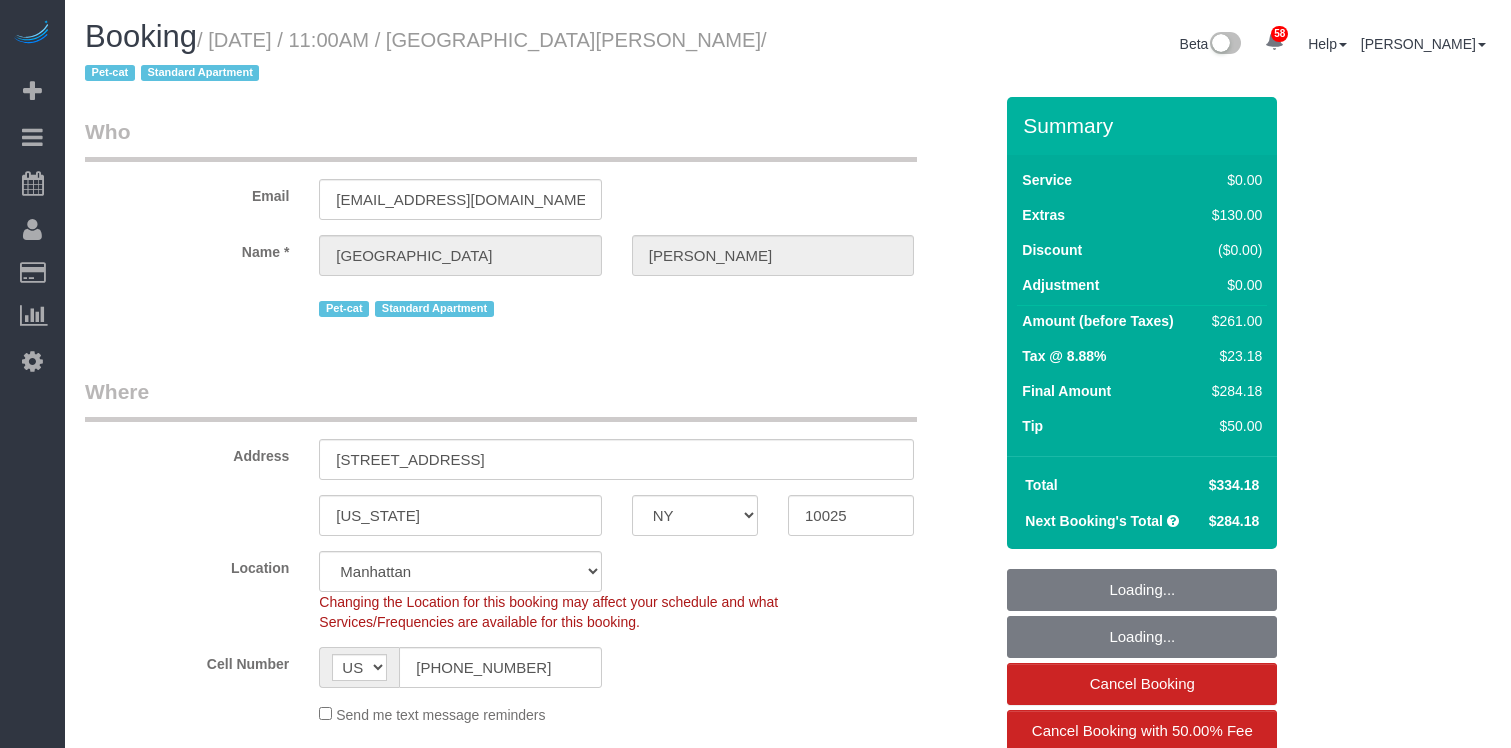 select on "NY" 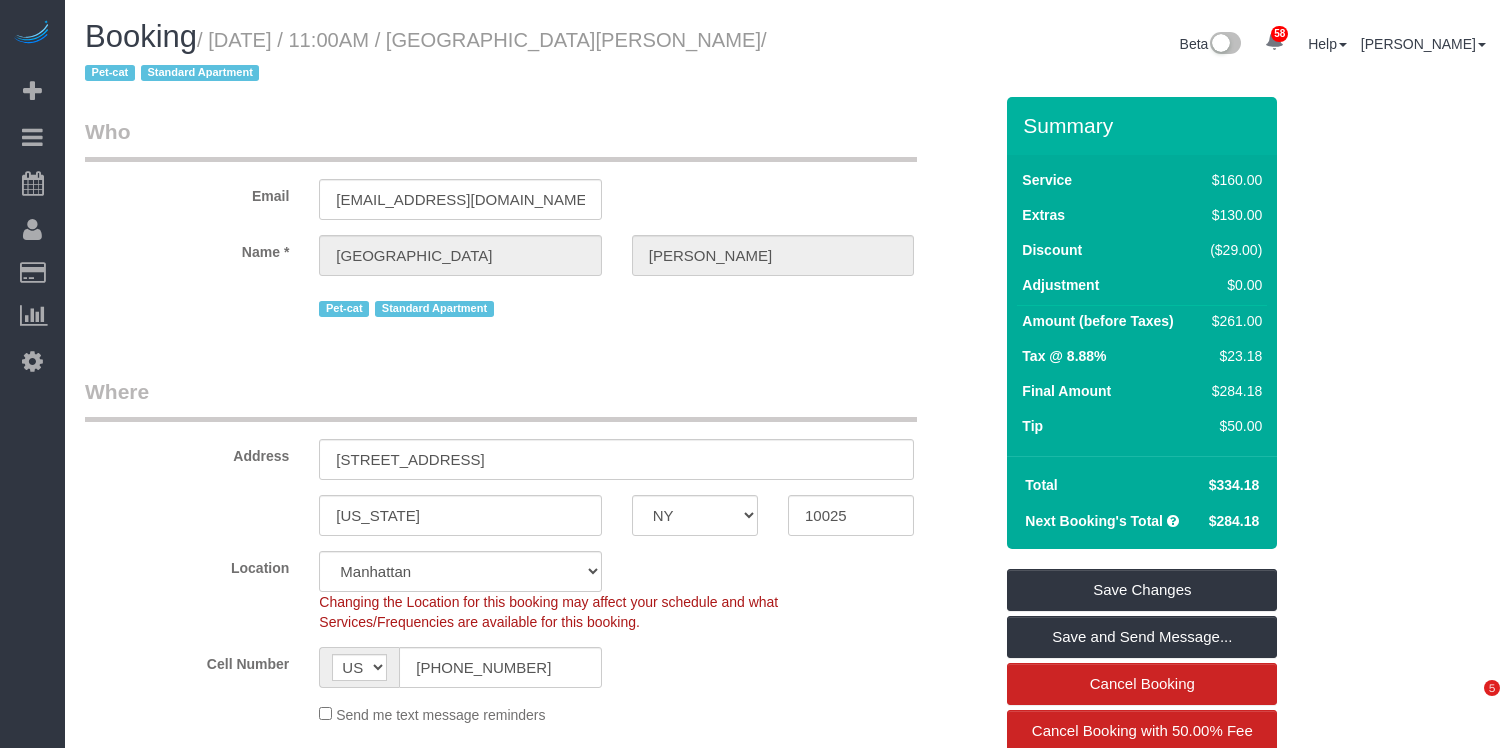 scroll, scrollTop: 0, scrollLeft: 0, axis: both 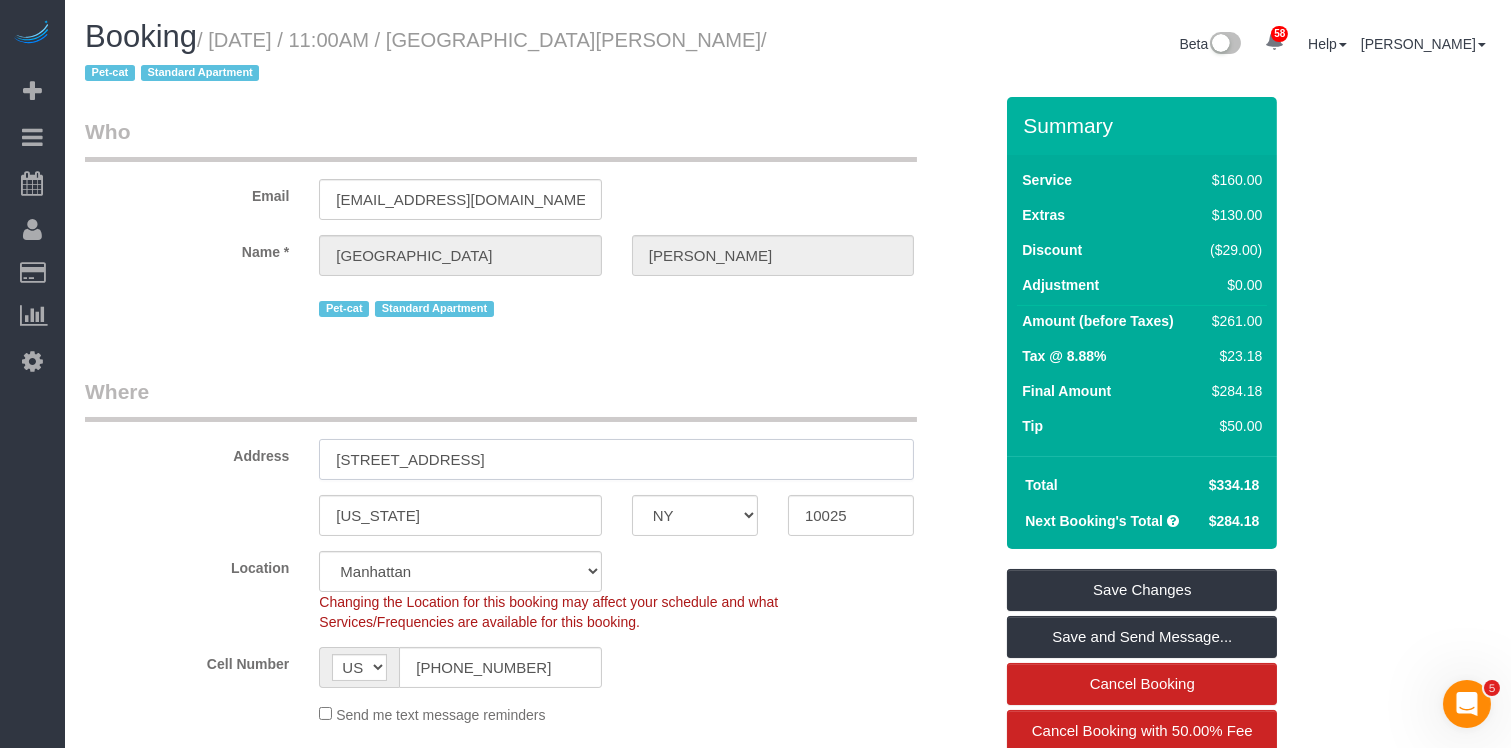 drag, startPoint x: 561, startPoint y: 467, endPoint x: 281, endPoint y: 439, distance: 281.3965 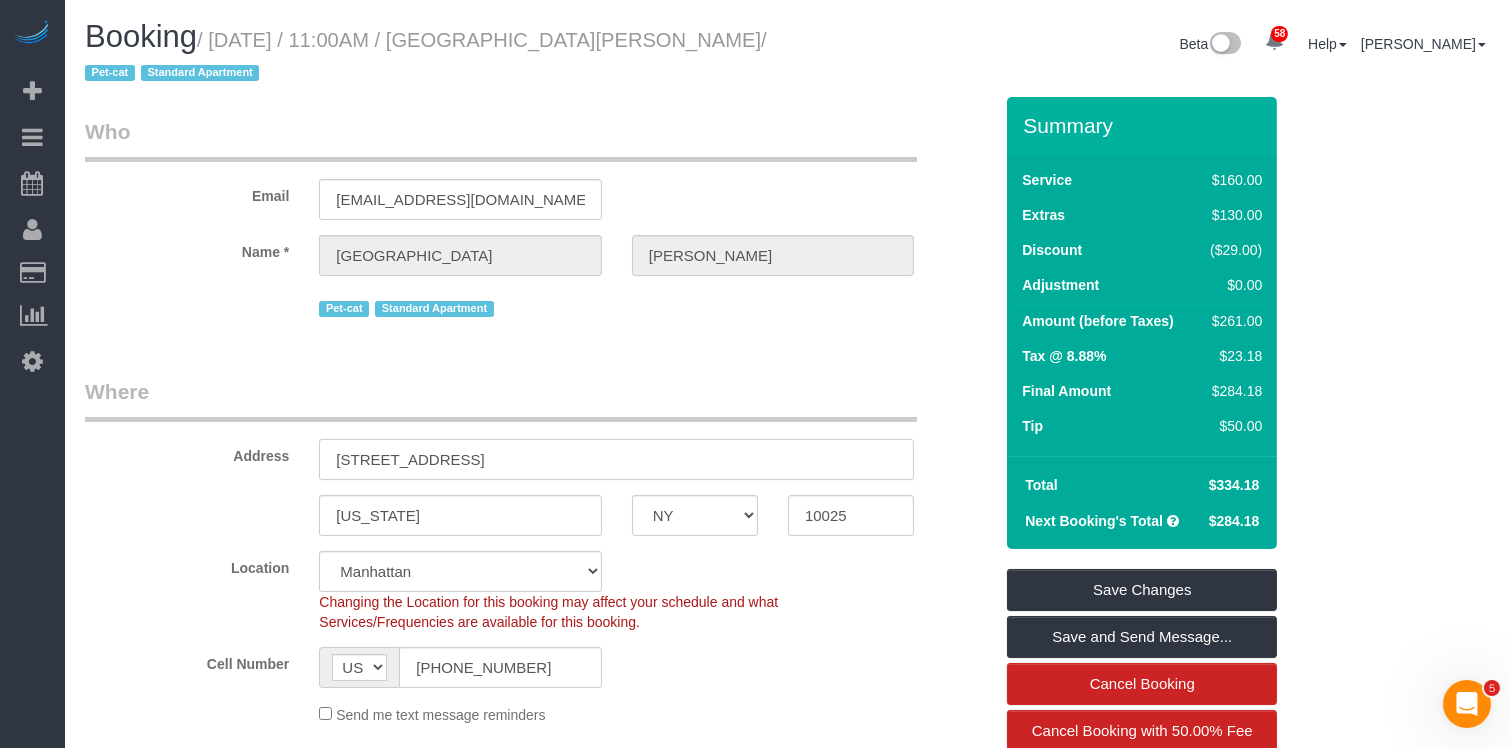 click on "Address
229 West 109th Street, Apt. 33" at bounding box center (538, 428) 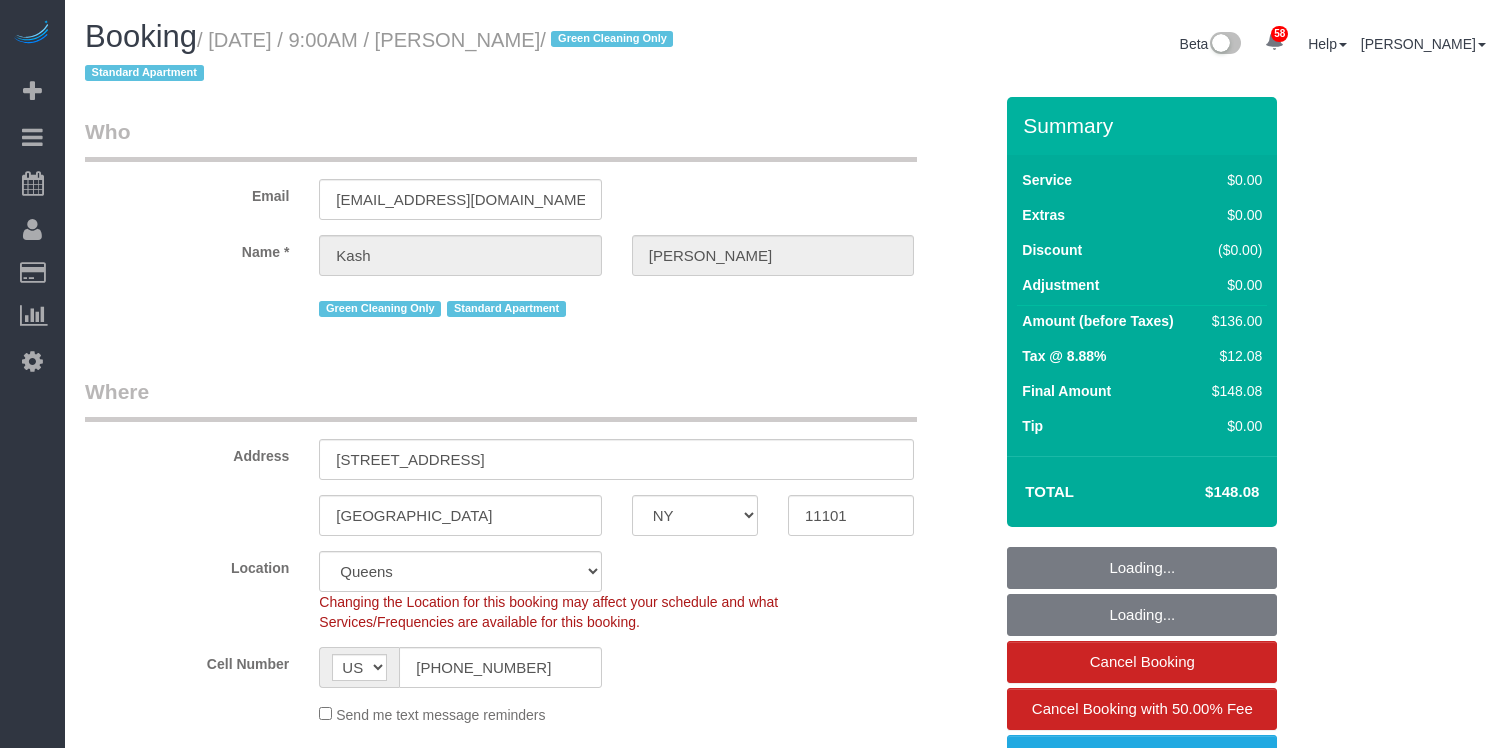 select on "NY" 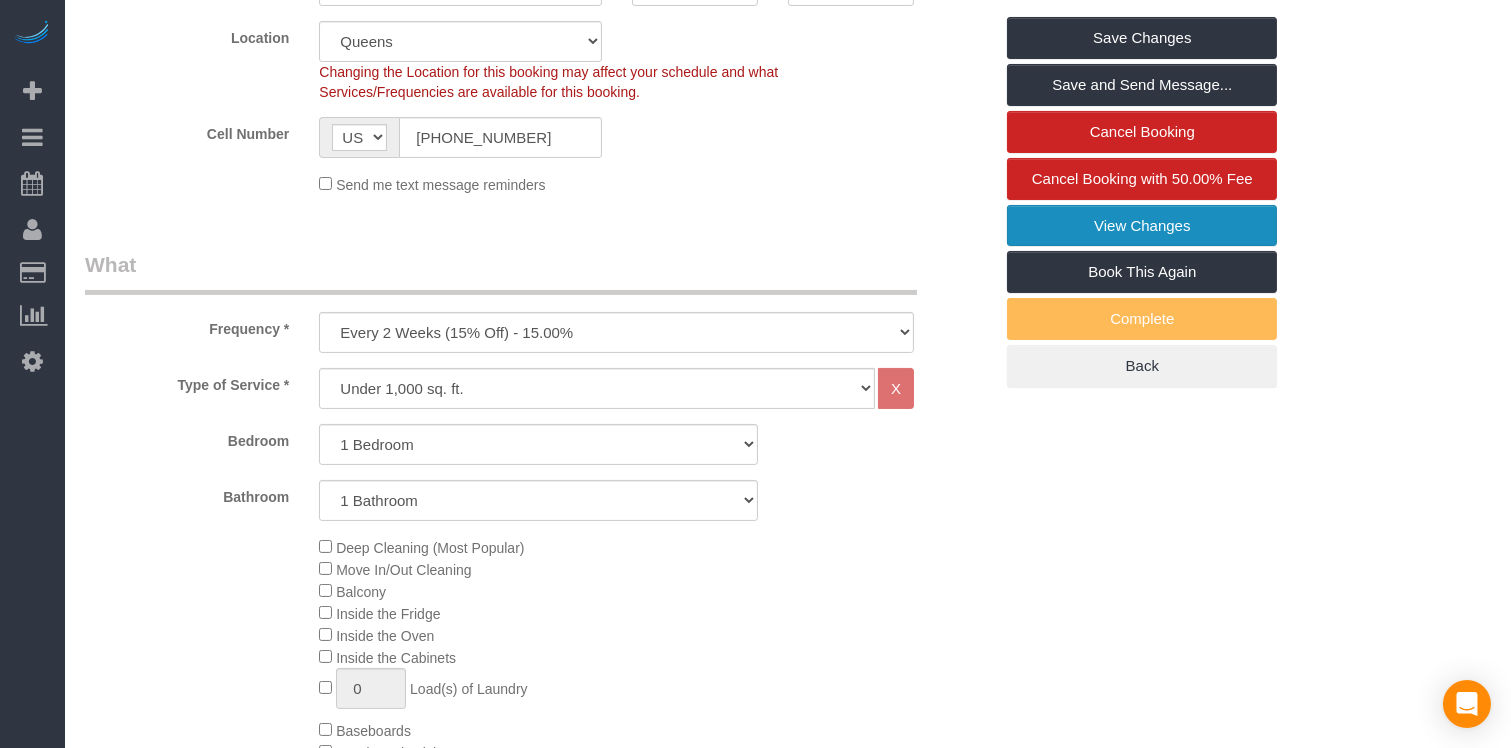 scroll, scrollTop: 488, scrollLeft: 0, axis: vertical 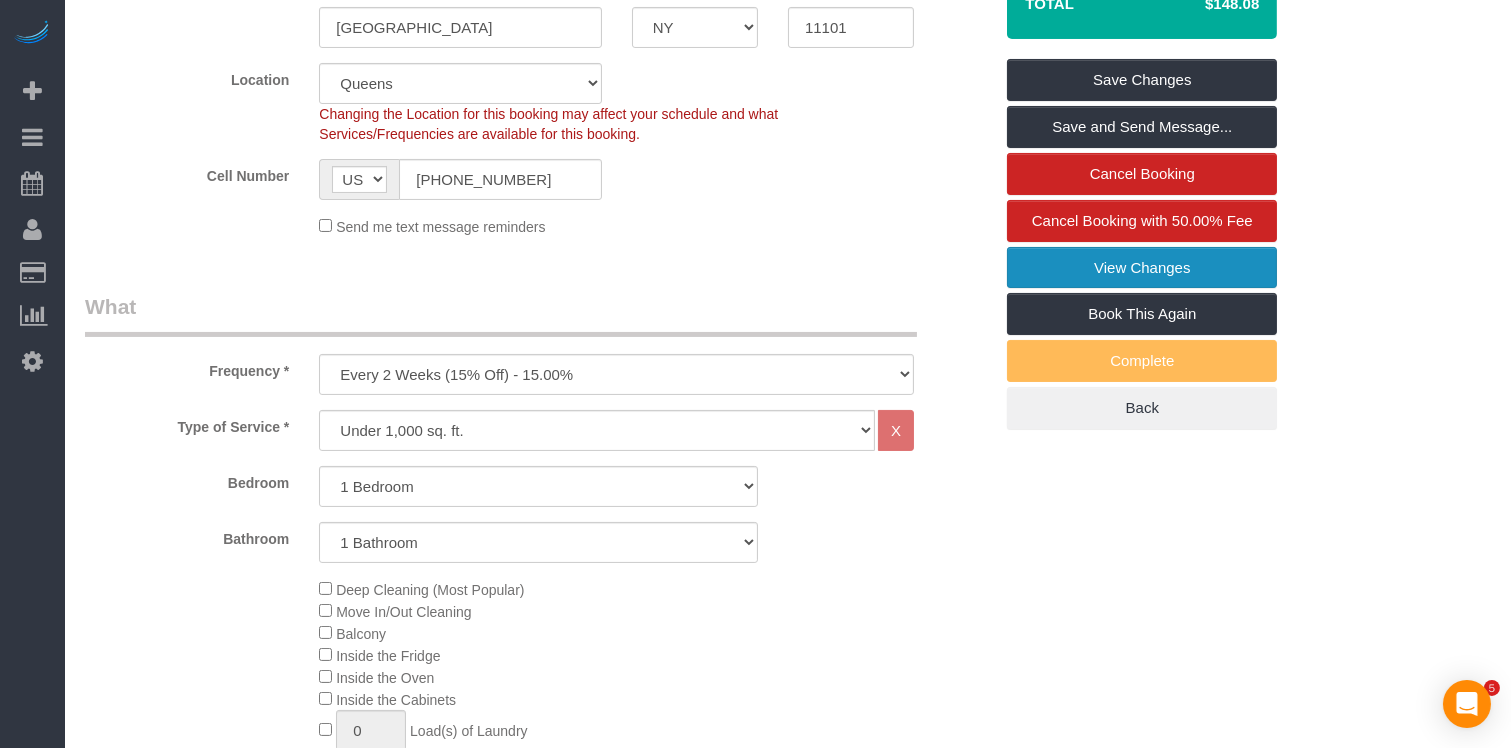 click on "View Changes" at bounding box center [1142, 268] 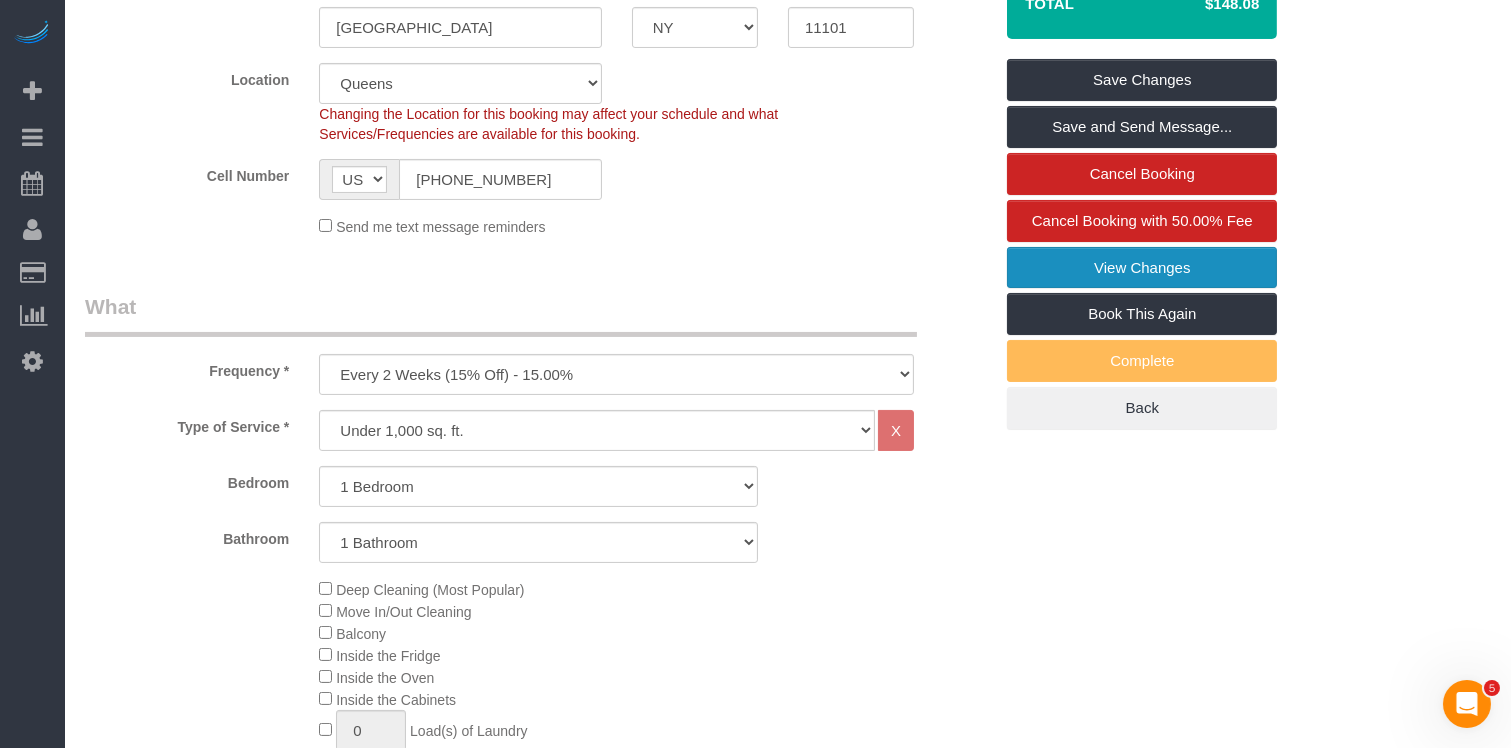 scroll, scrollTop: 0, scrollLeft: 0, axis: both 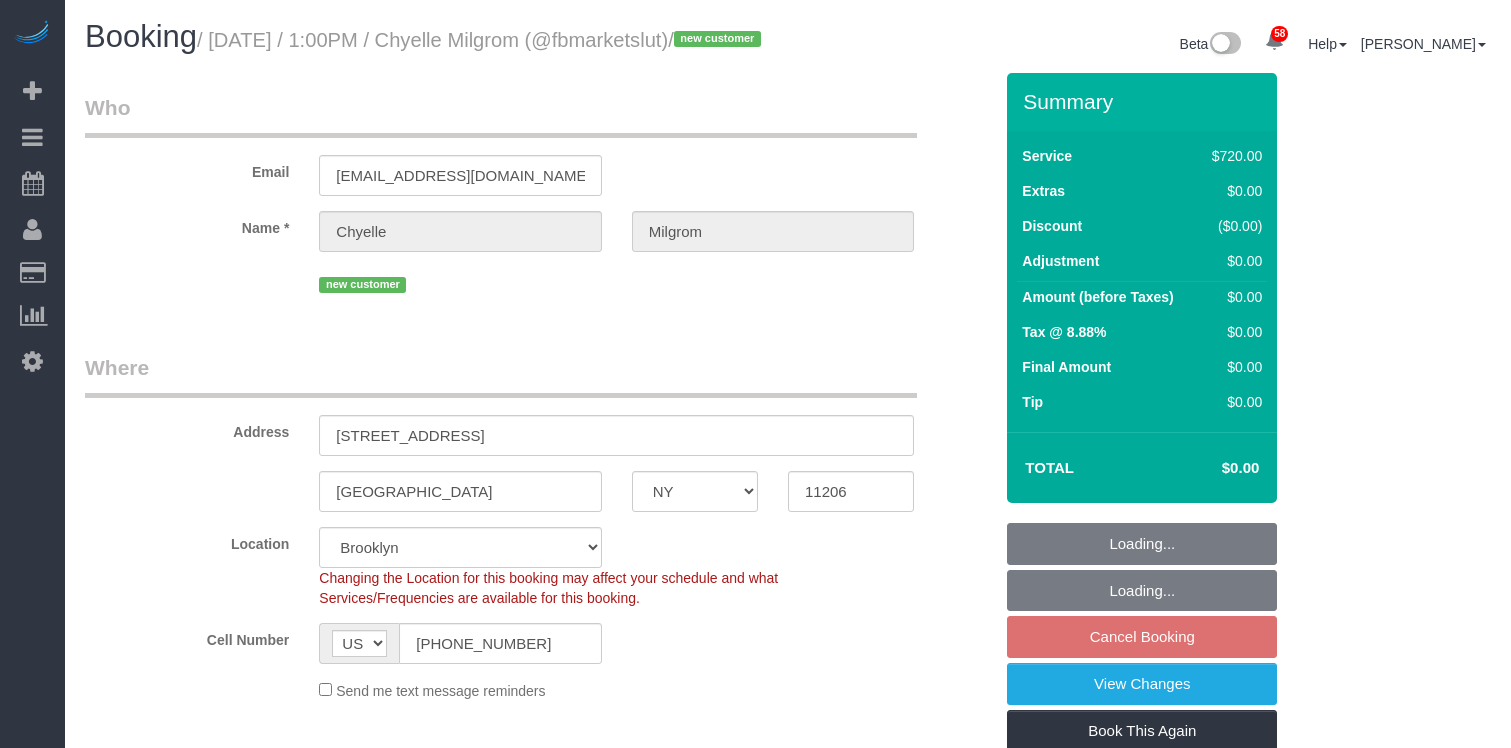 select on "NY" 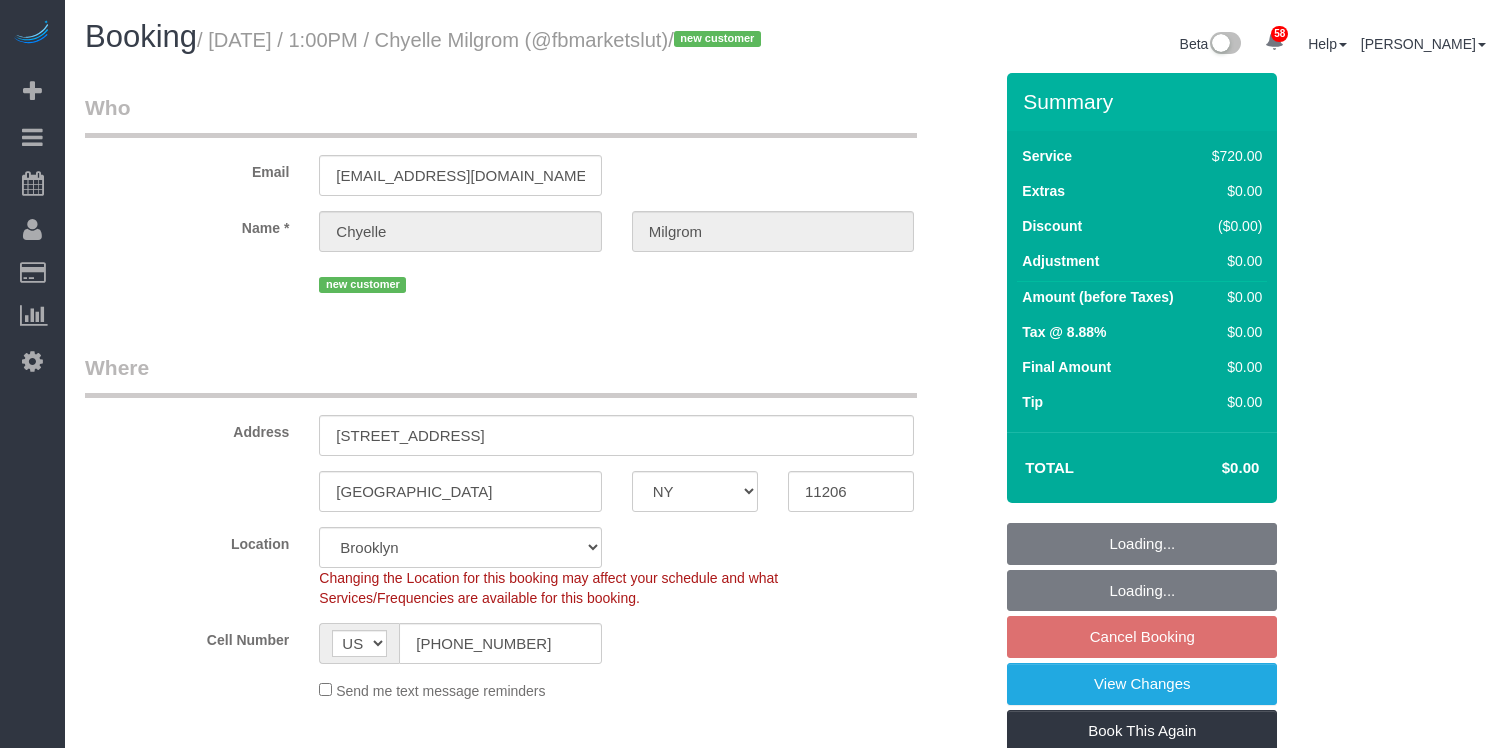 select on "spot66" 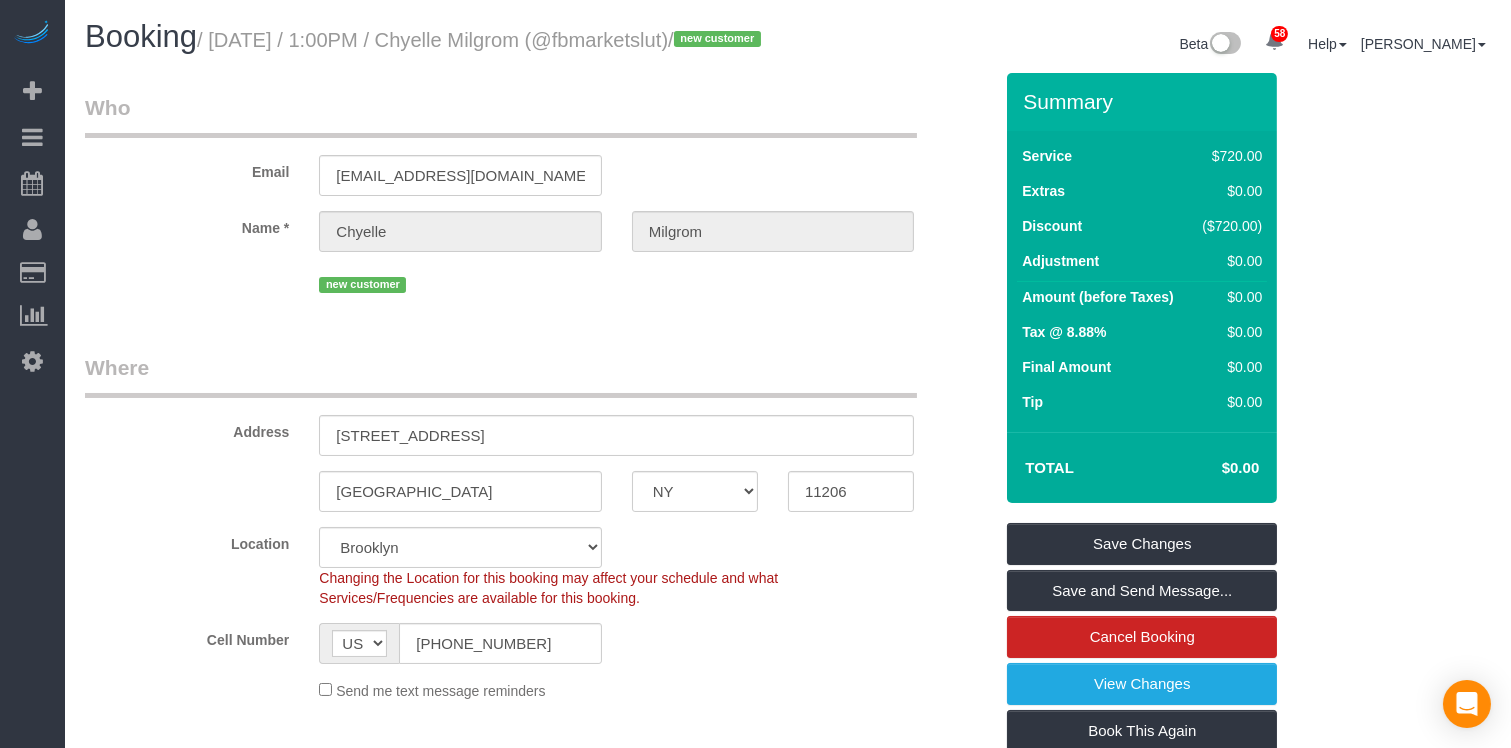 scroll, scrollTop: 1505, scrollLeft: 0, axis: vertical 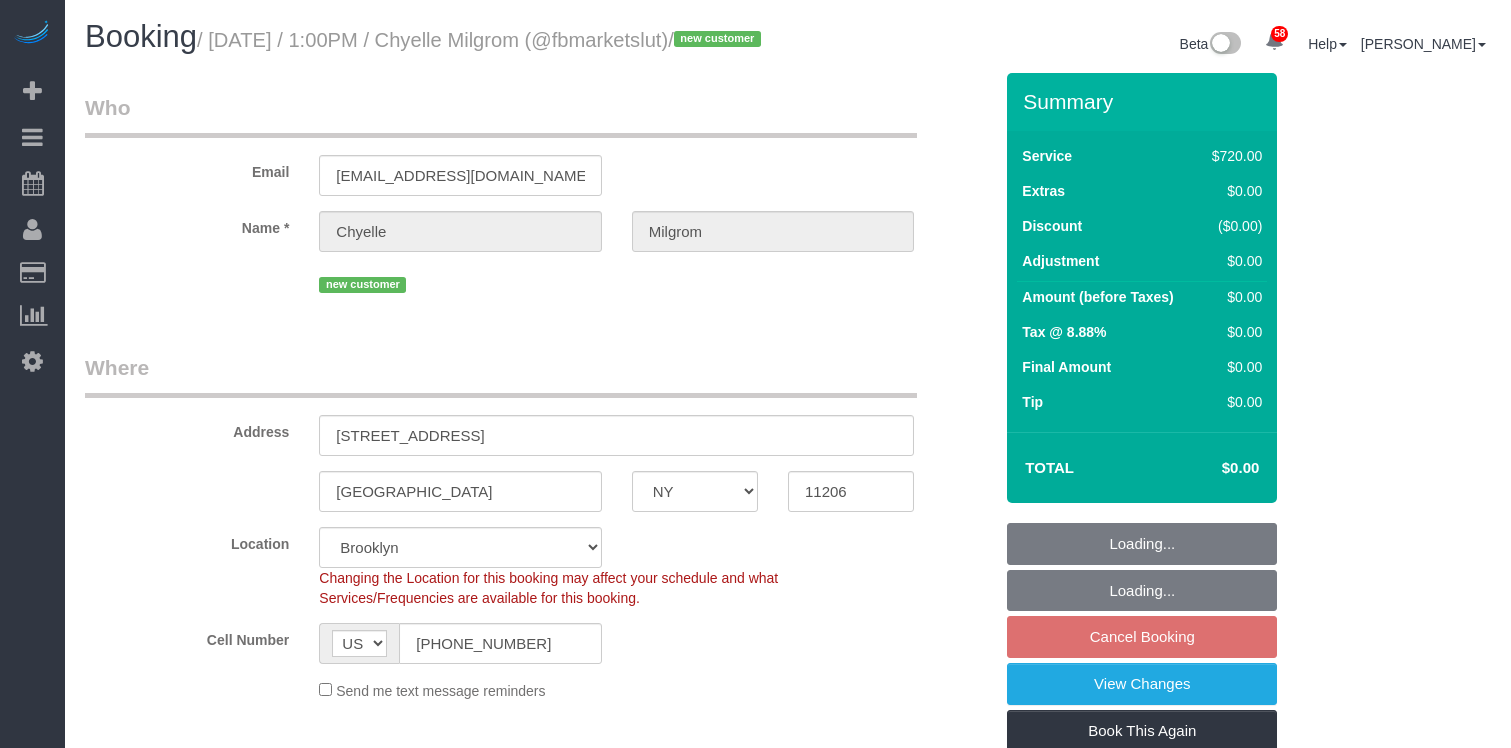 select on "NY" 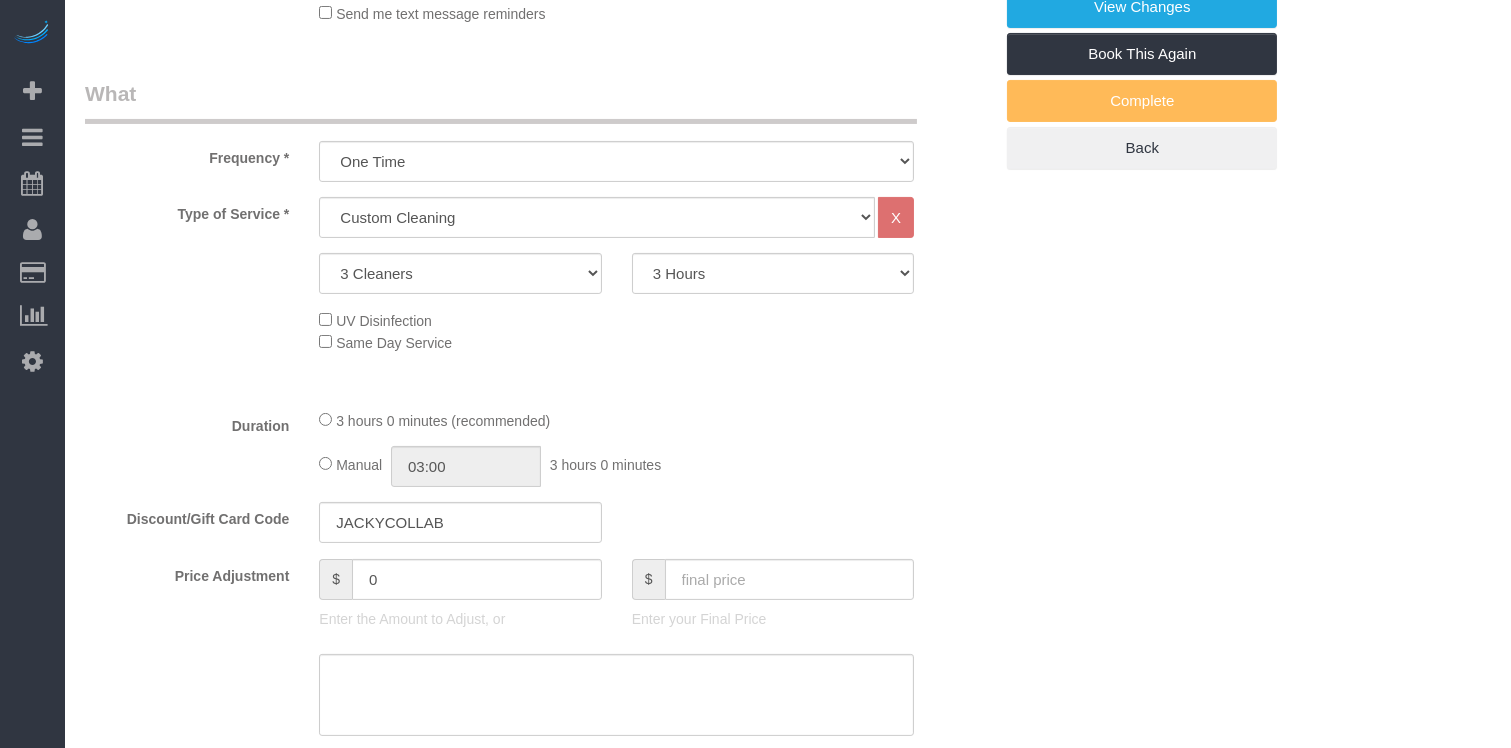 scroll, scrollTop: 677, scrollLeft: 0, axis: vertical 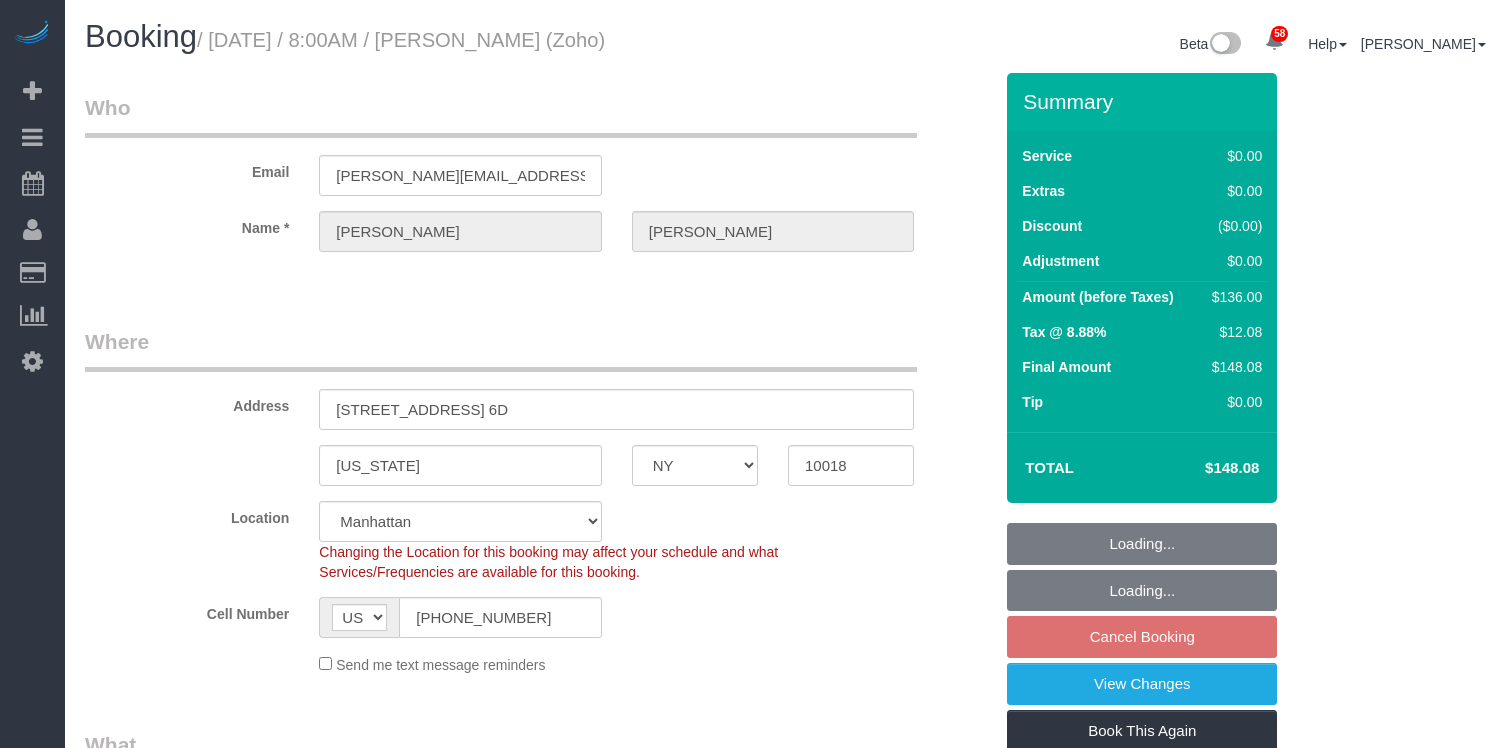 select on "NY" 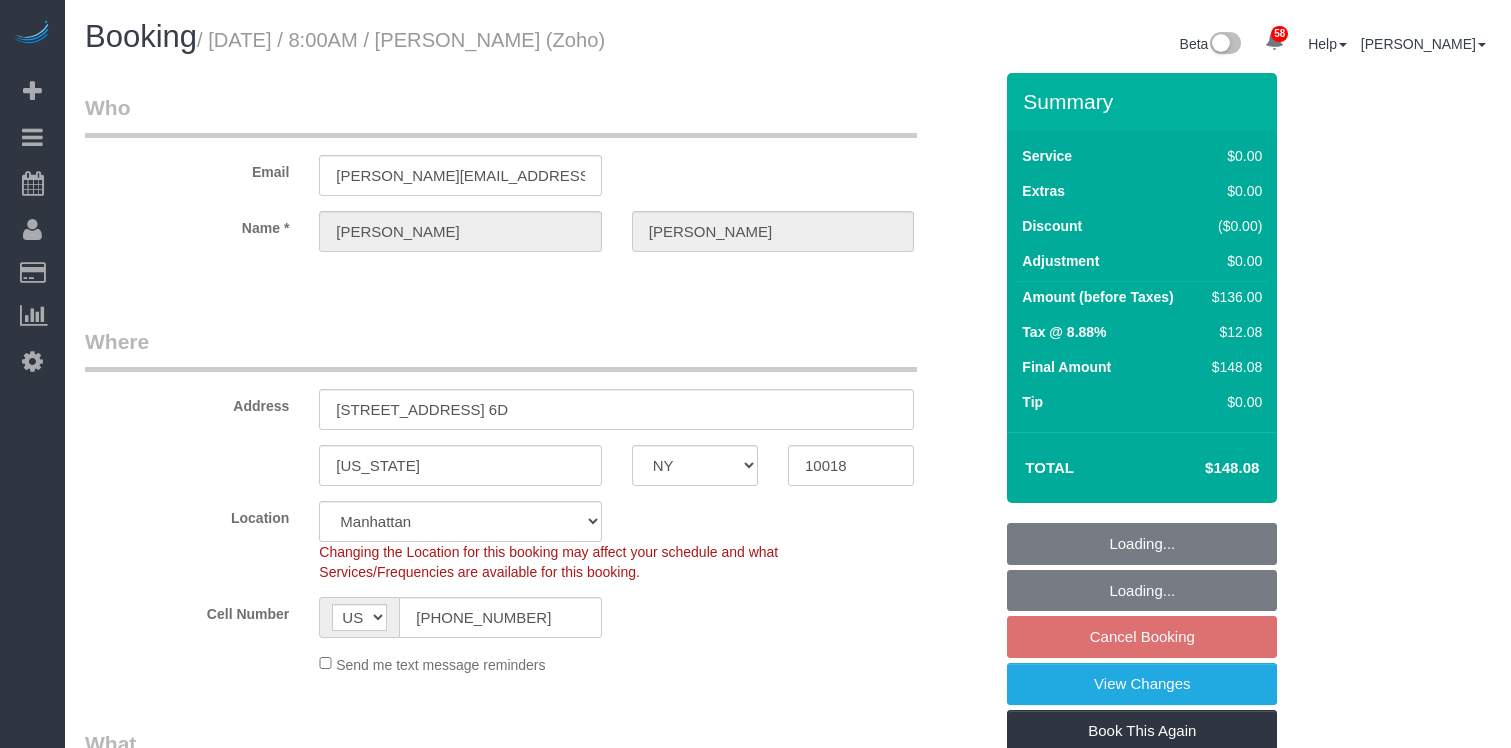 scroll, scrollTop: 0, scrollLeft: 0, axis: both 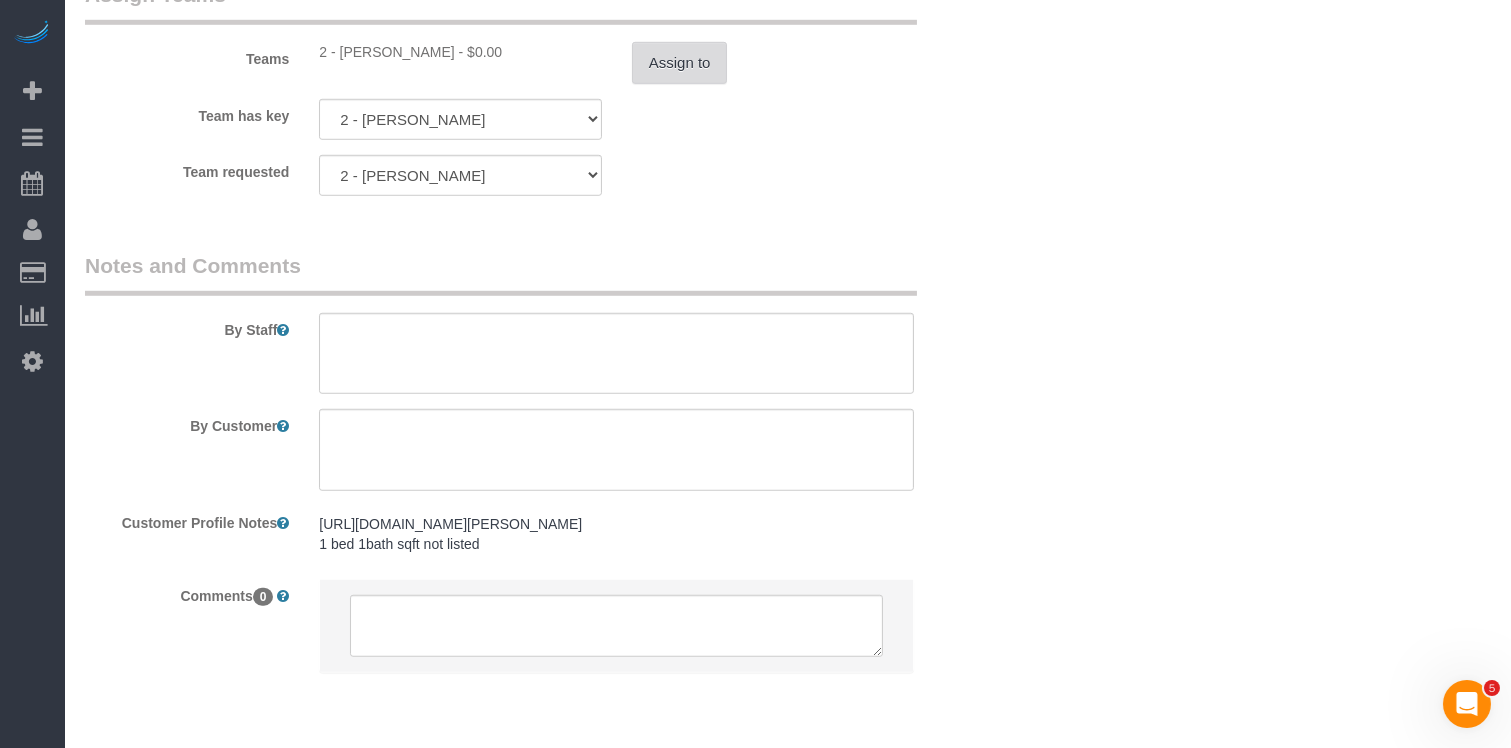 click on "Assign to" at bounding box center (680, 63) 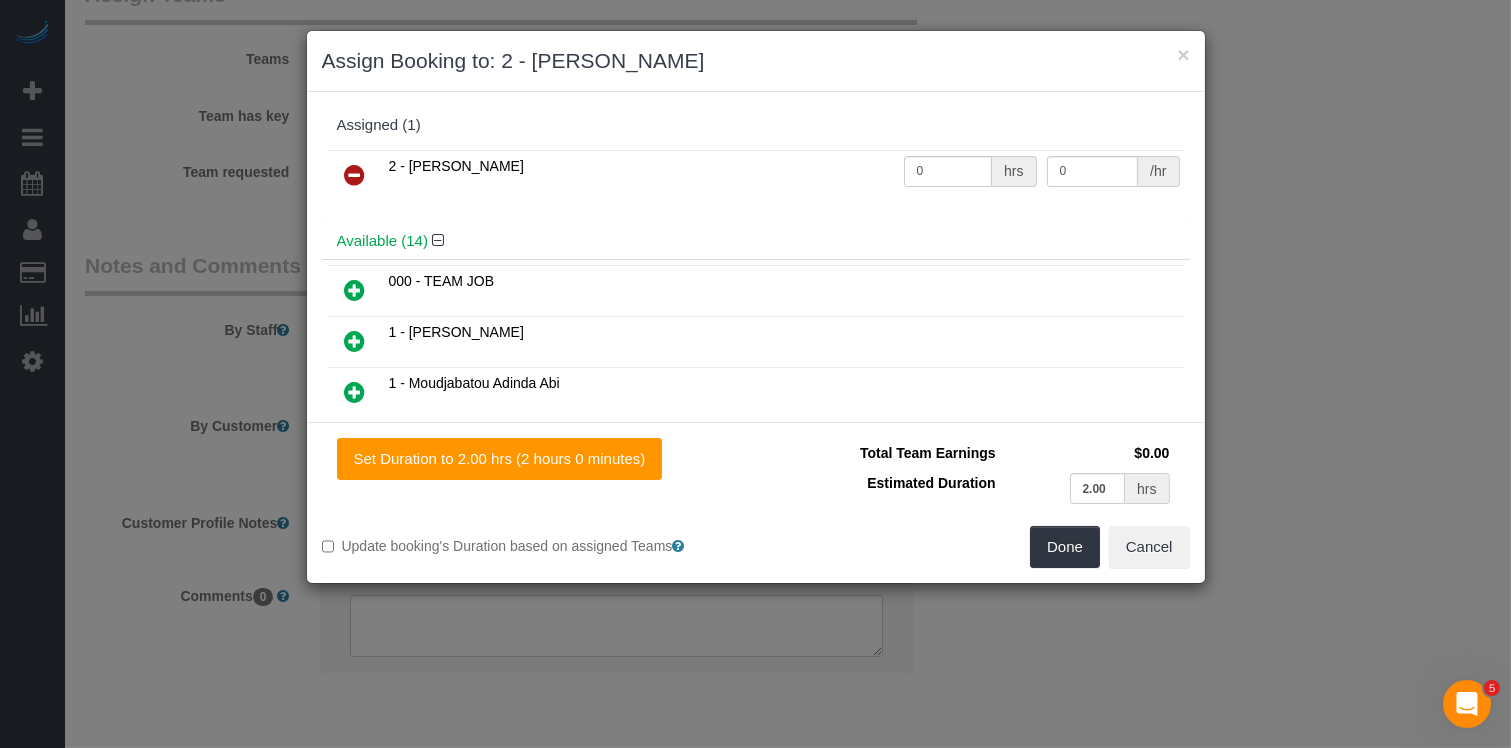 click at bounding box center (355, 175) 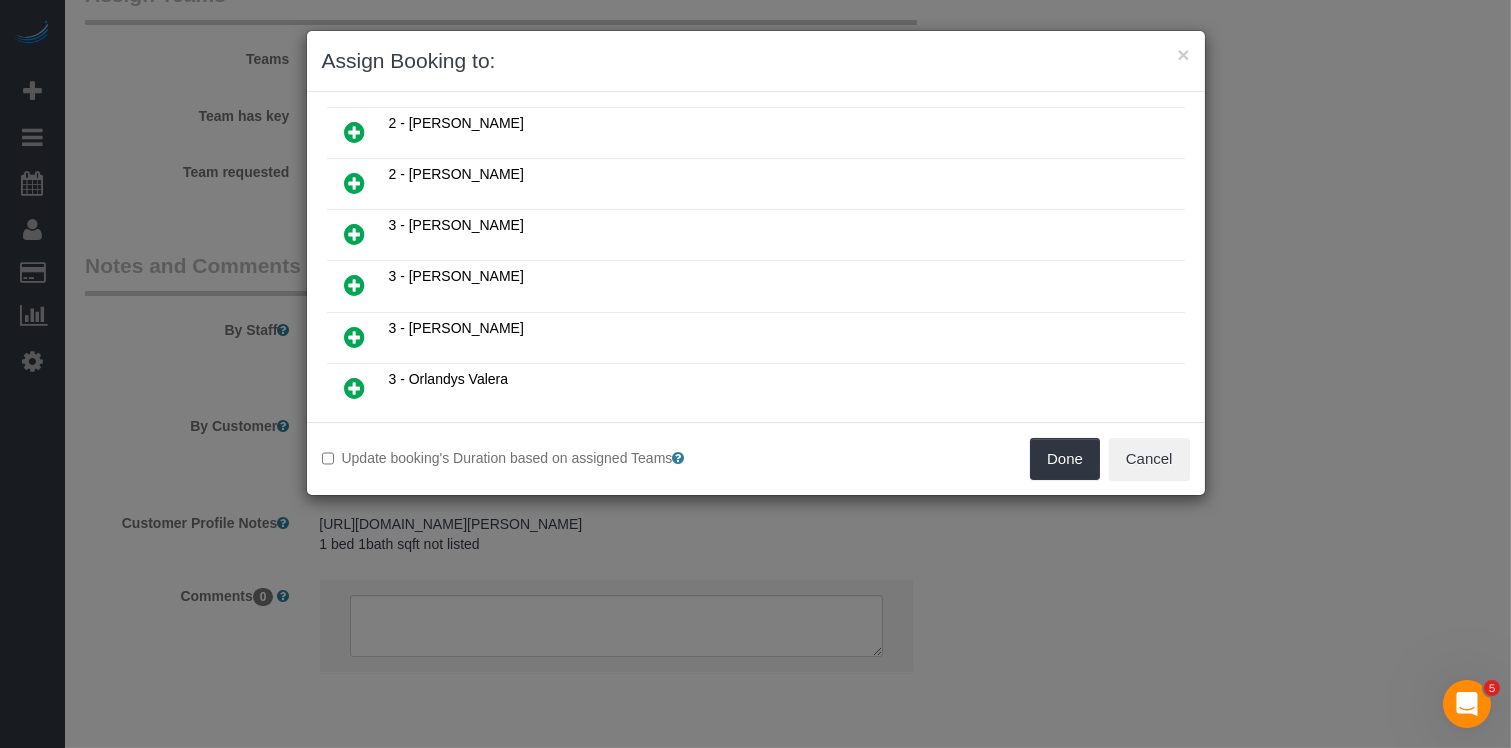 scroll, scrollTop: 624, scrollLeft: 0, axis: vertical 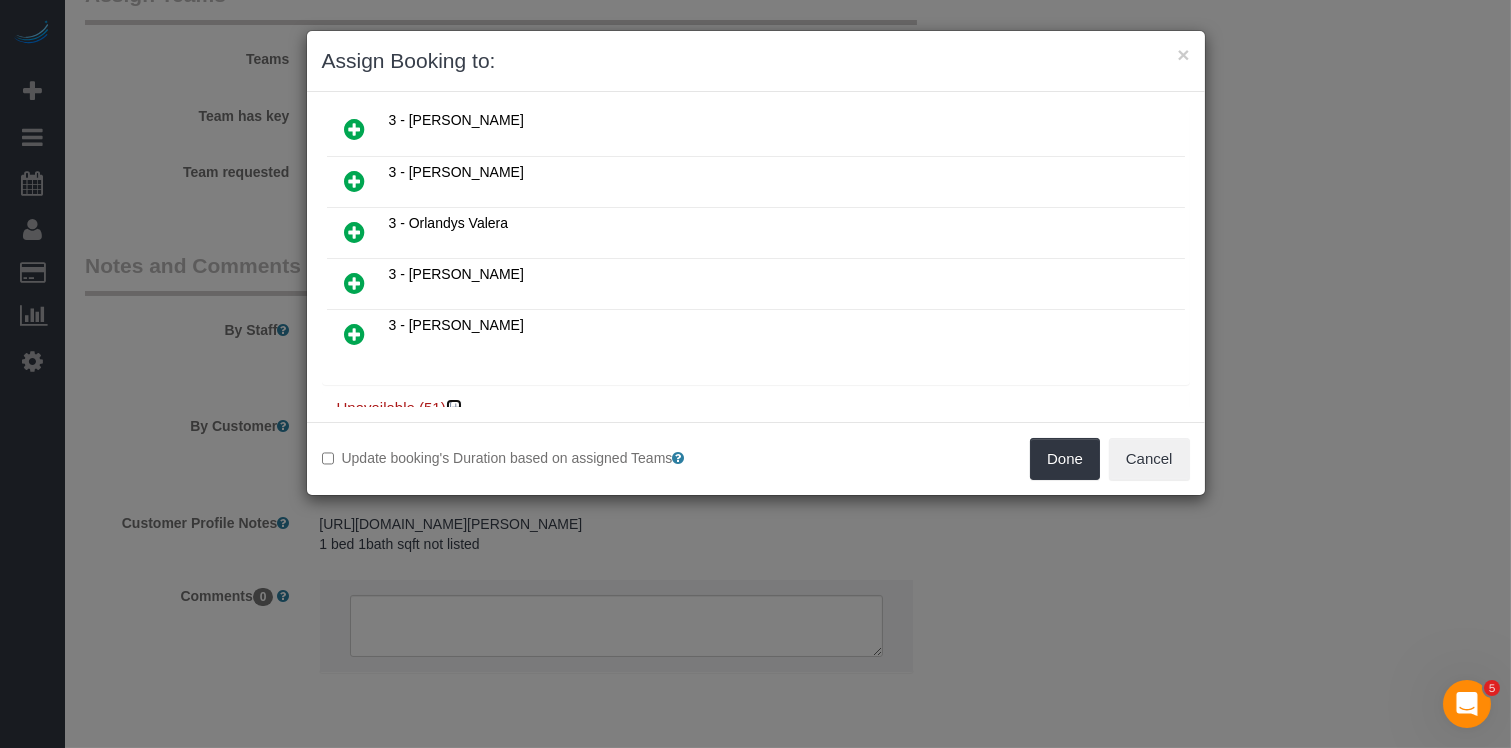 click at bounding box center (456, 407) 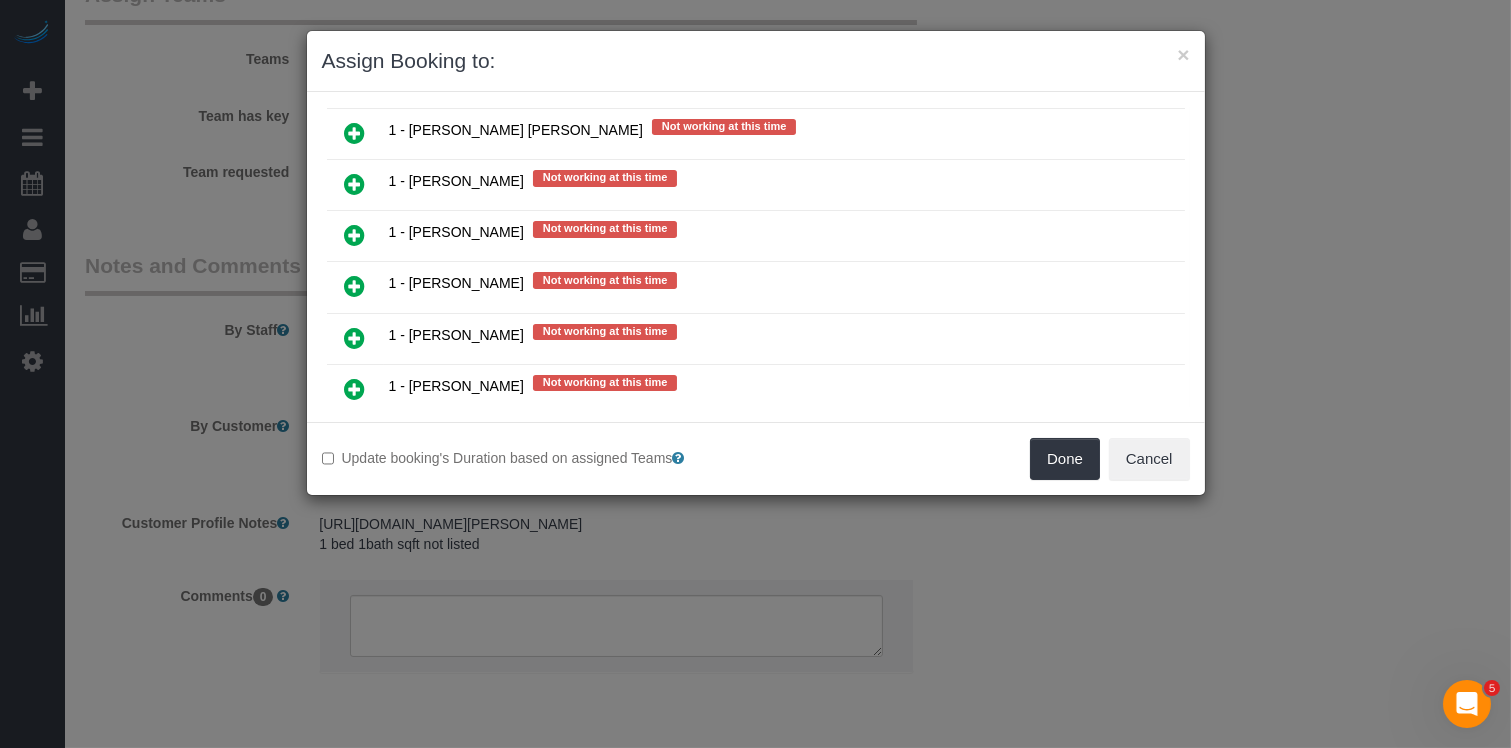 scroll, scrollTop: 1682, scrollLeft: 0, axis: vertical 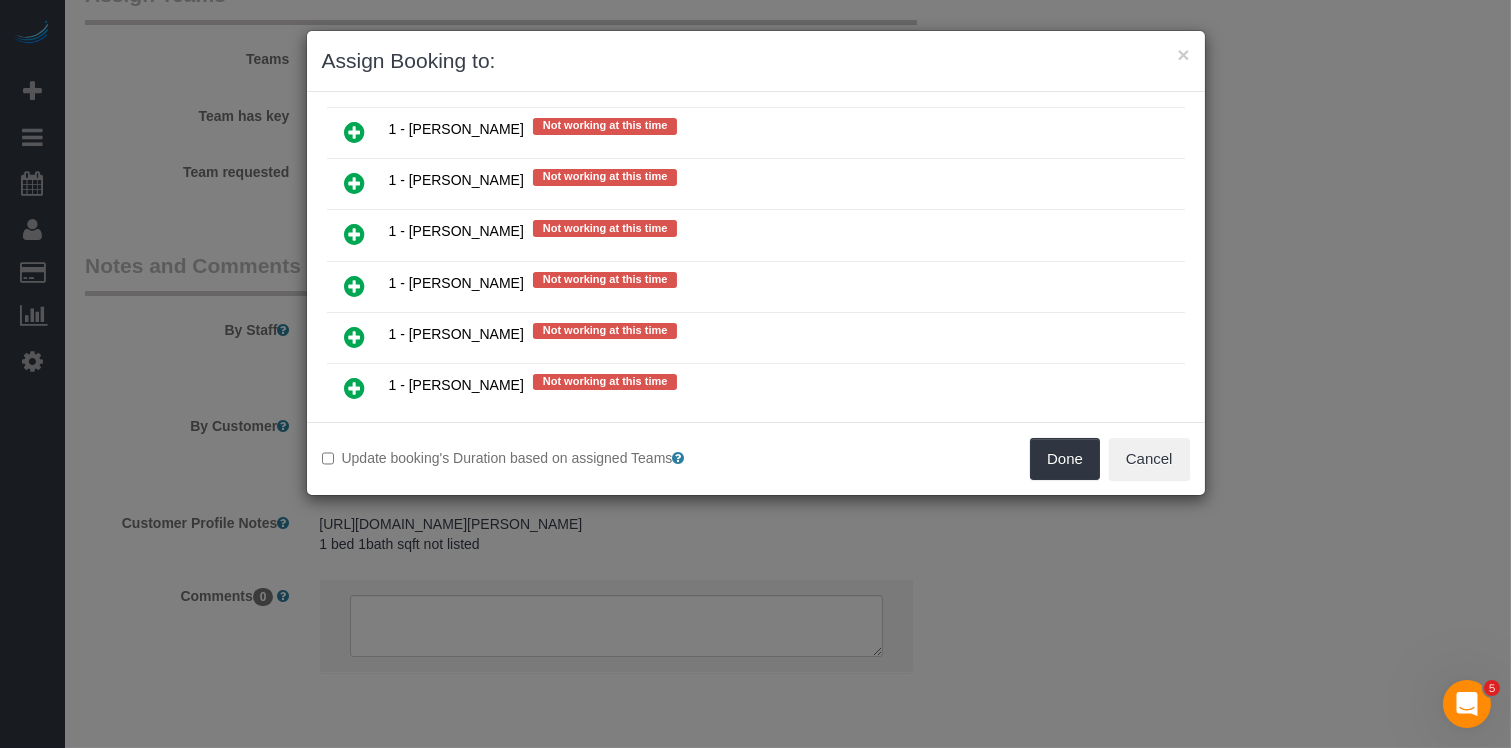 click at bounding box center [355, 337] 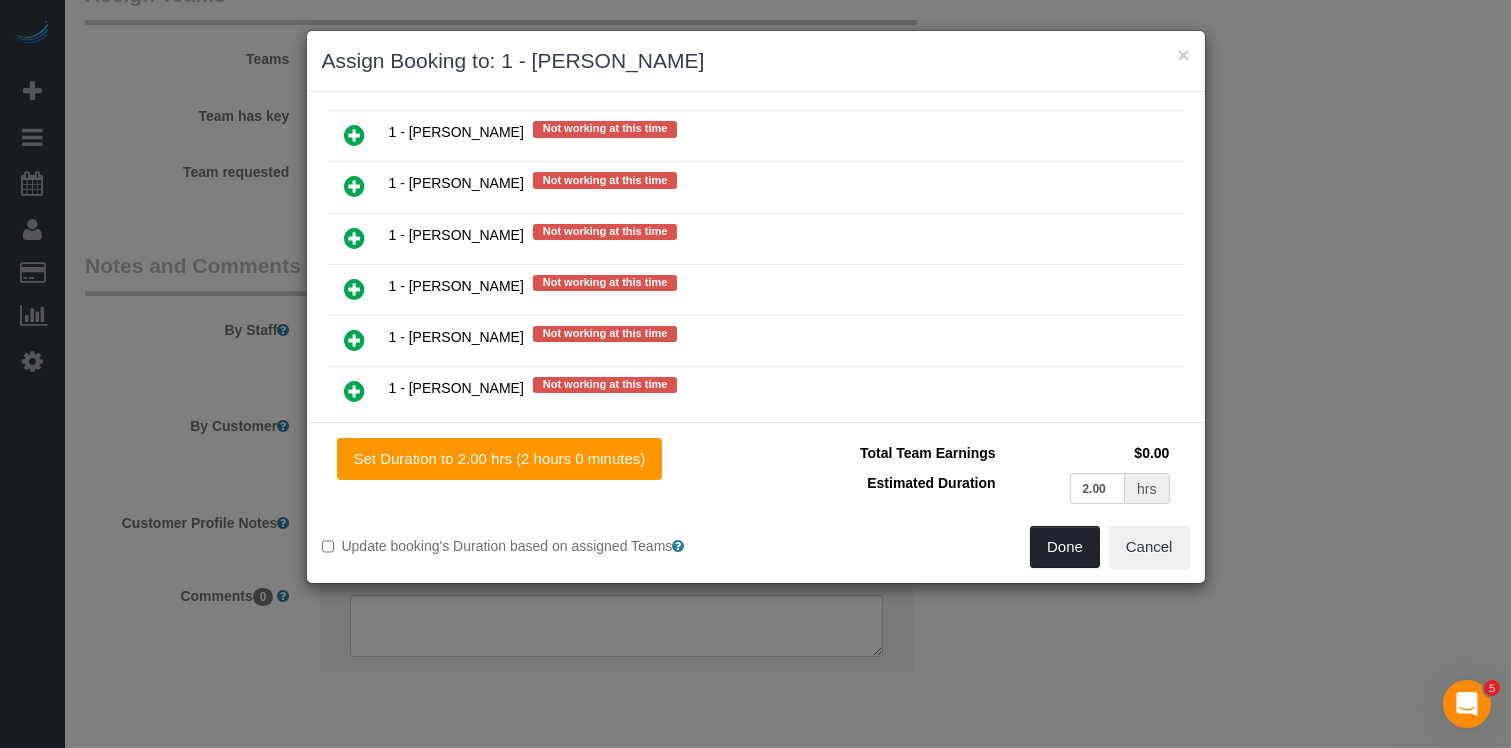 click on "Done" at bounding box center (1065, 547) 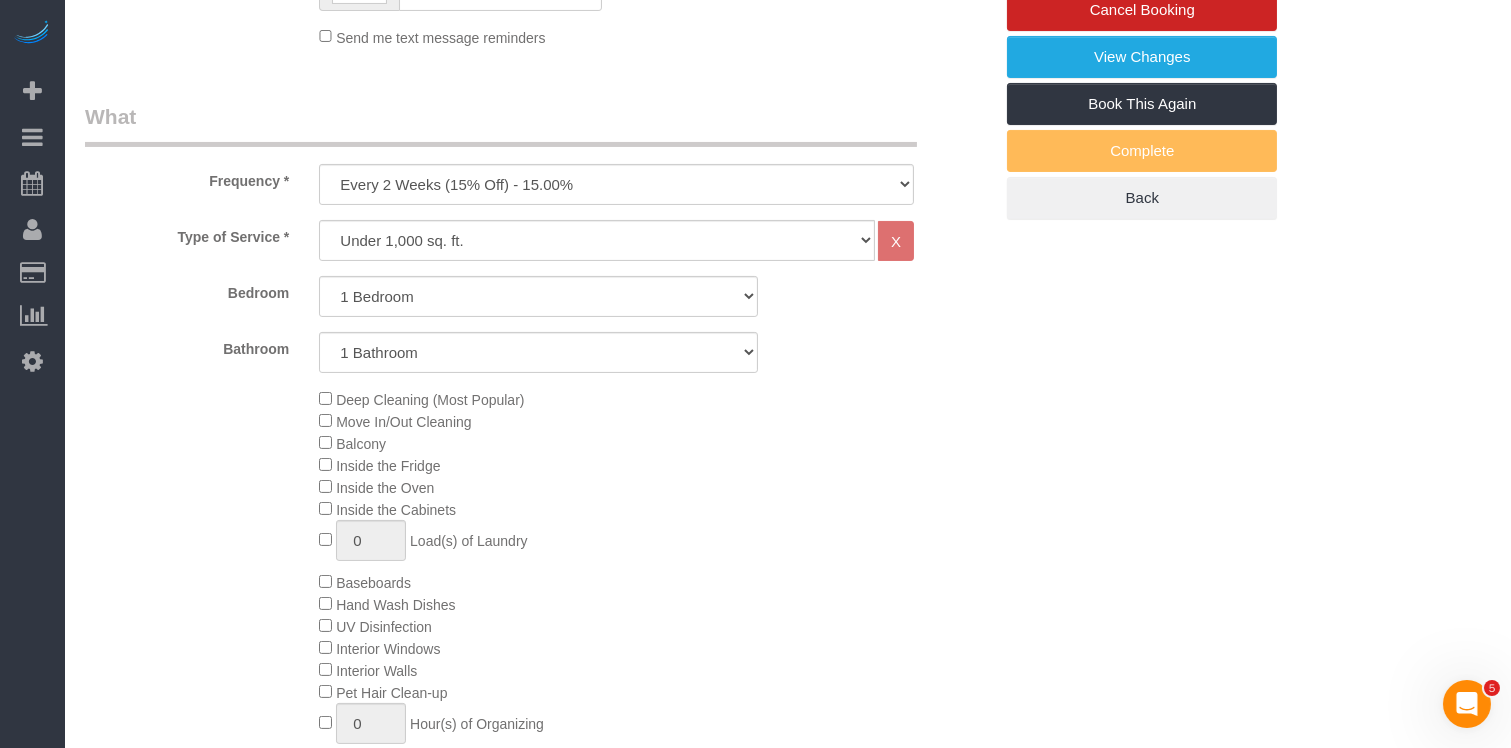 scroll, scrollTop: 0, scrollLeft: 0, axis: both 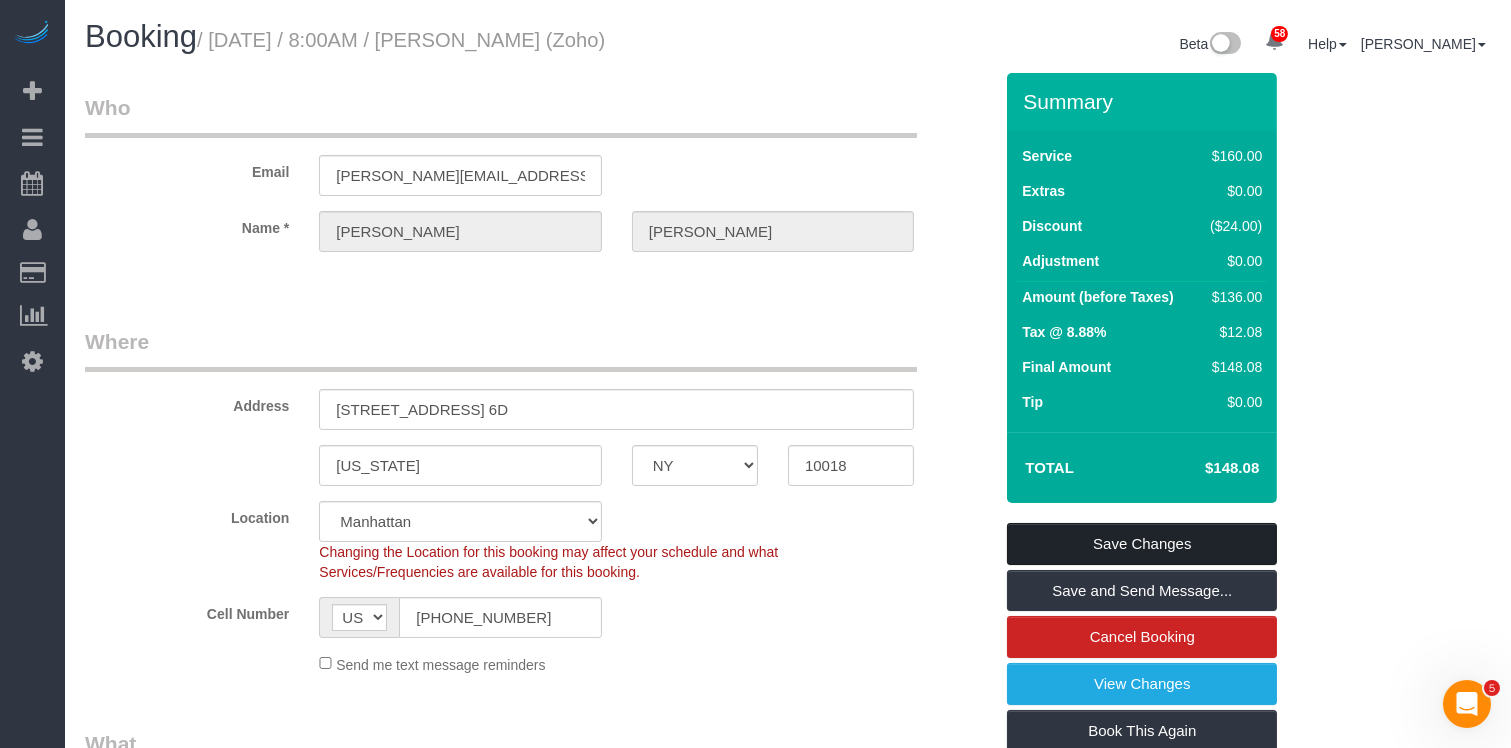 click on "Save Changes" at bounding box center (1142, 544) 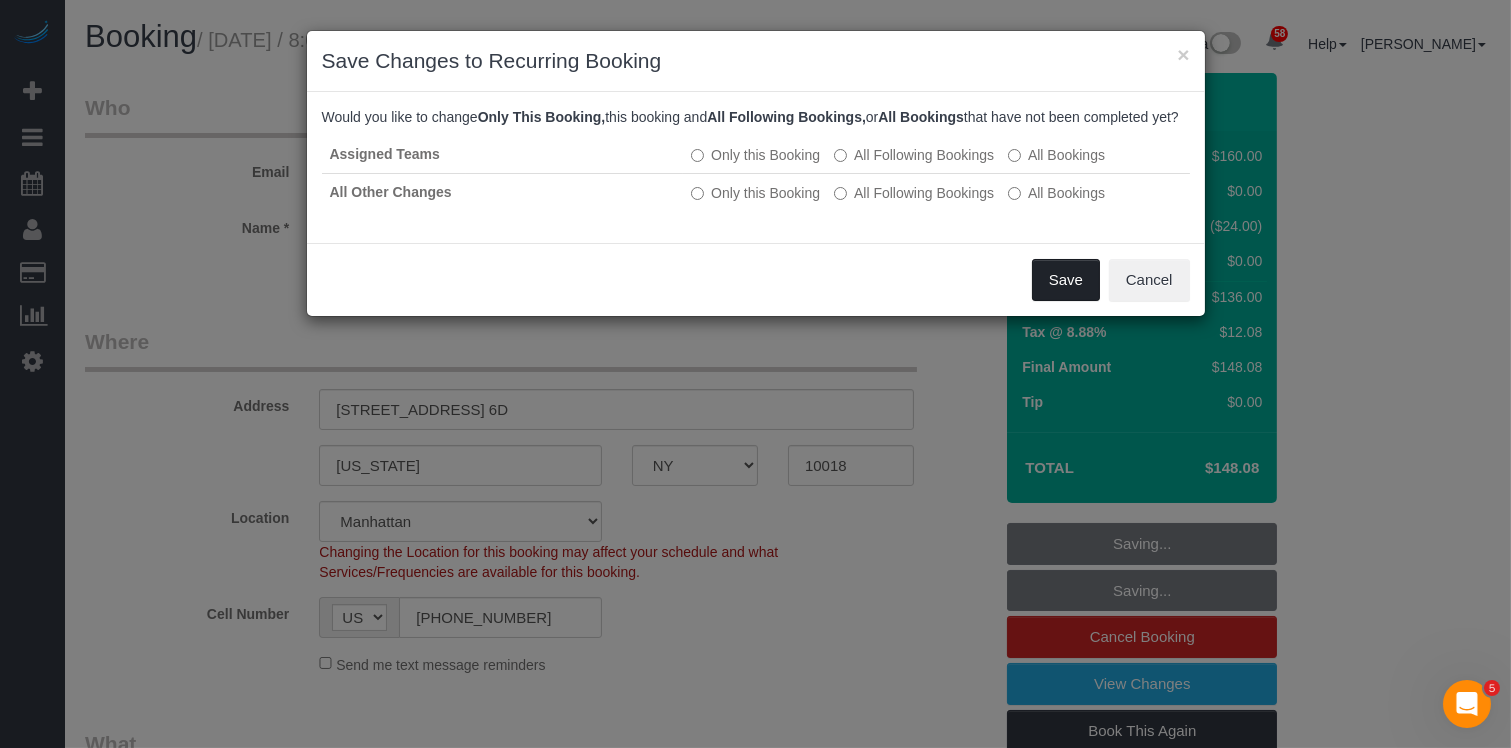click on "Save" at bounding box center [1066, 280] 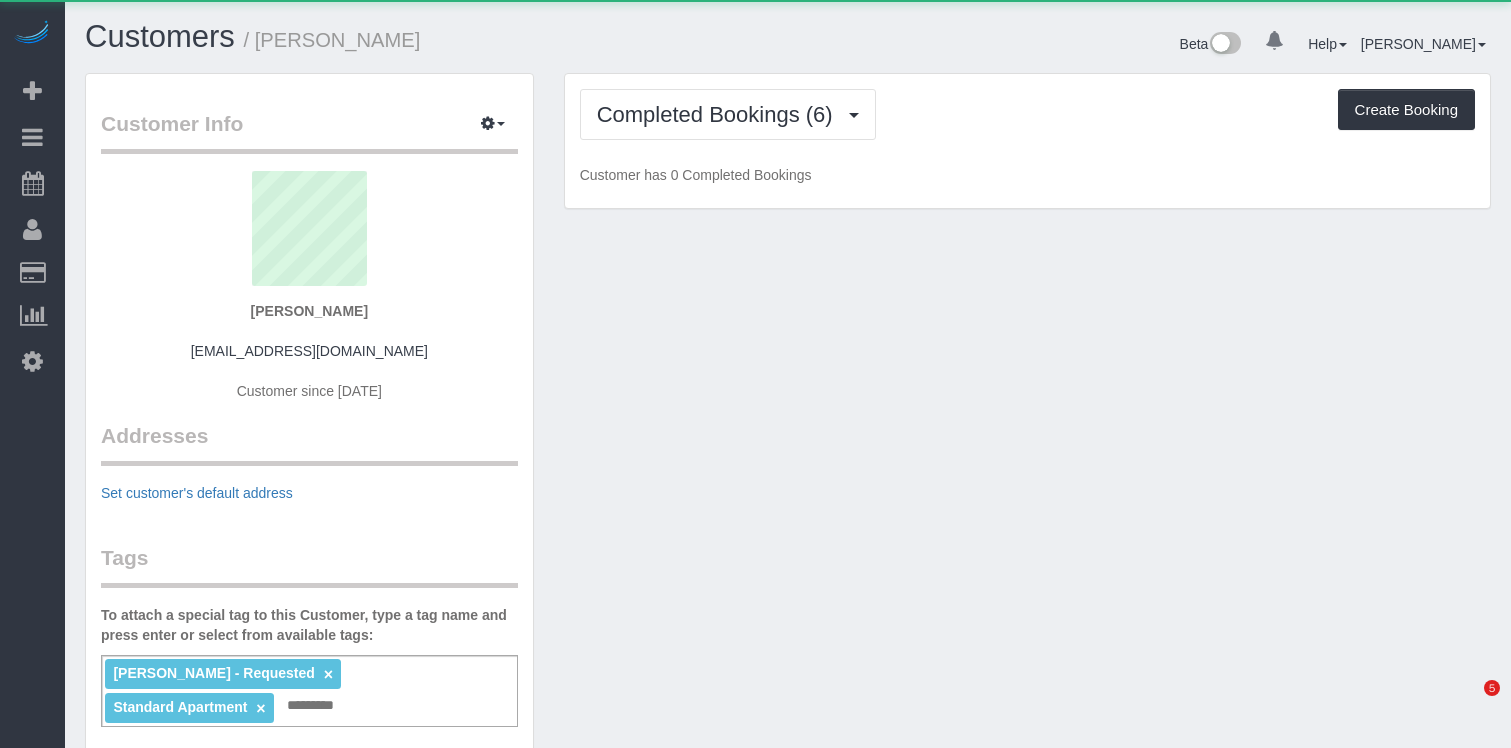 scroll, scrollTop: 0, scrollLeft: 0, axis: both 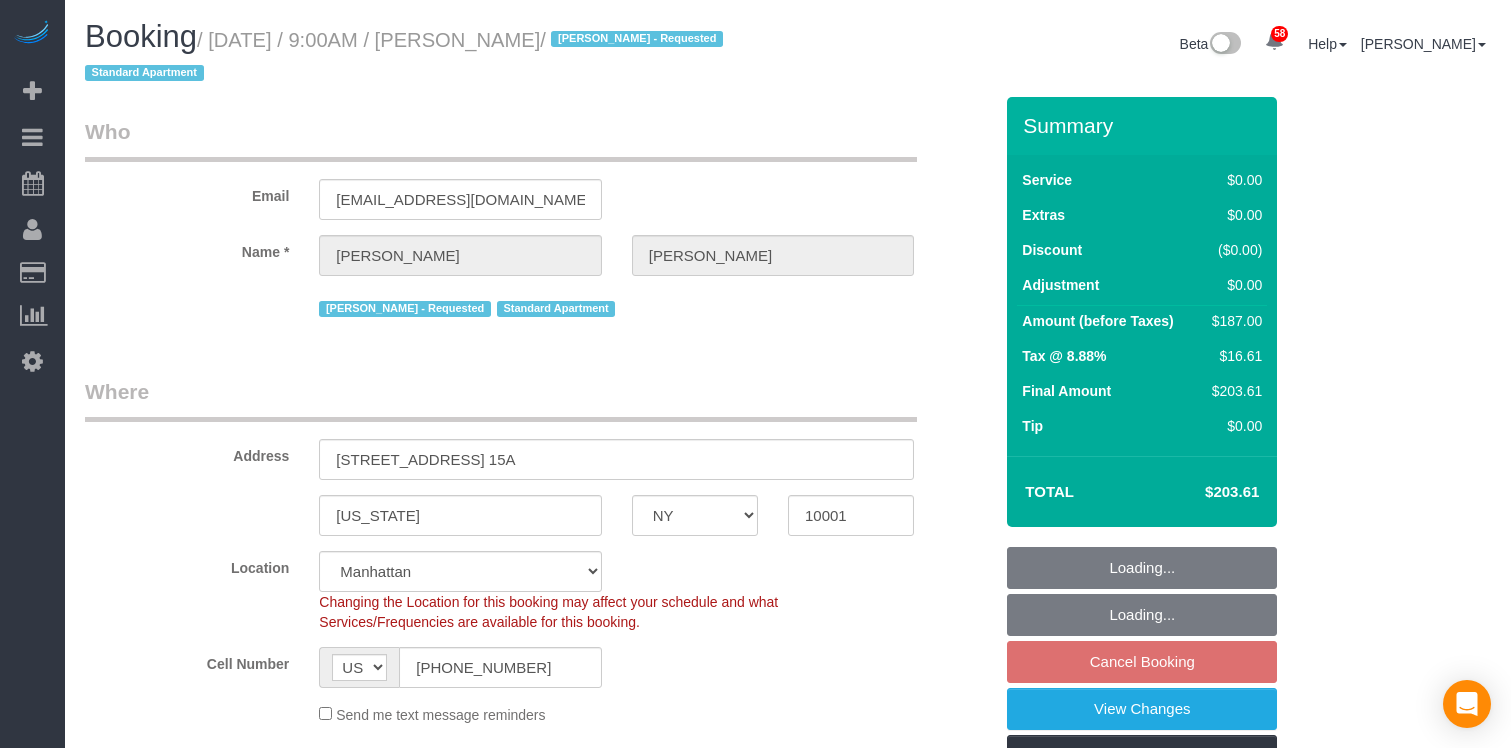select on "NY" 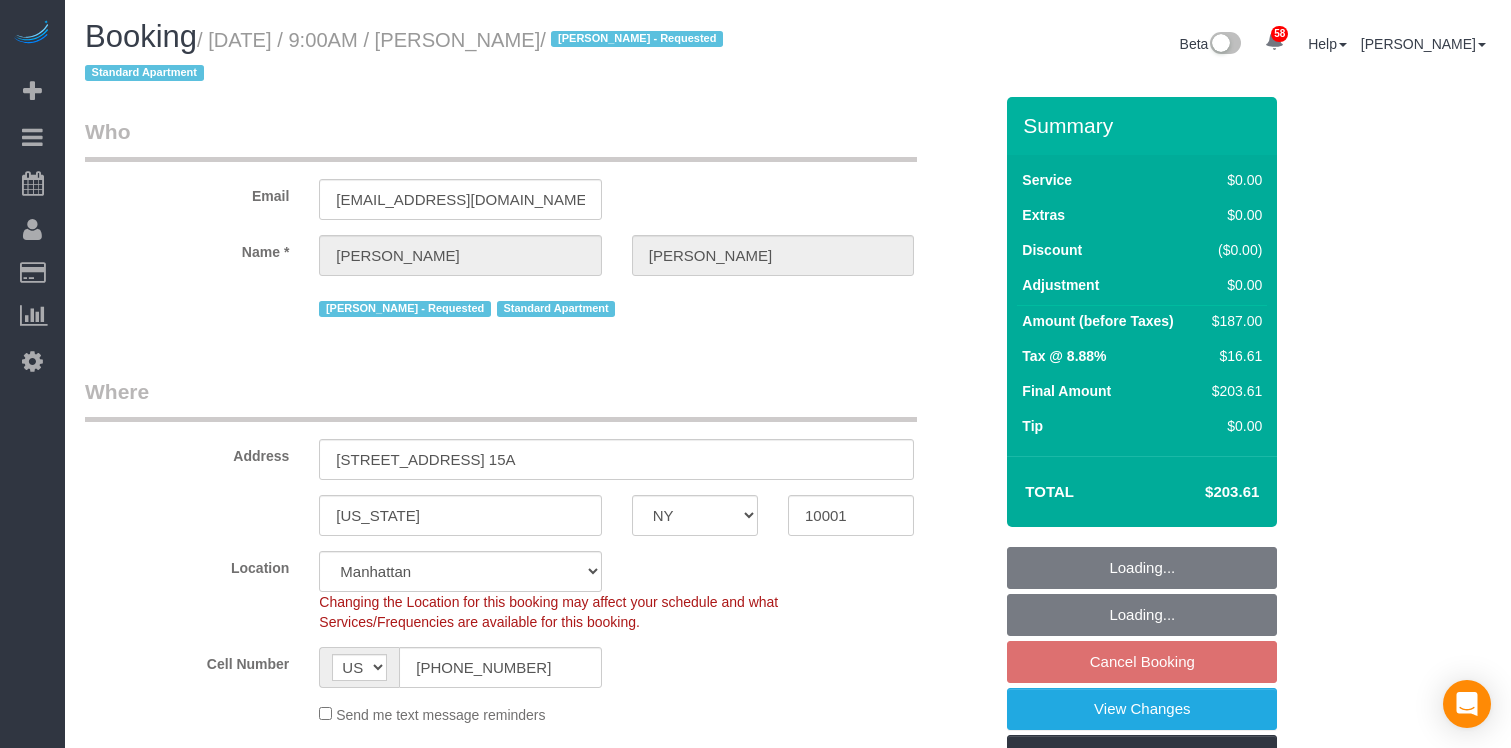 scroll, scrollTop: 2165, scrollLeft: 0, axis: vertical 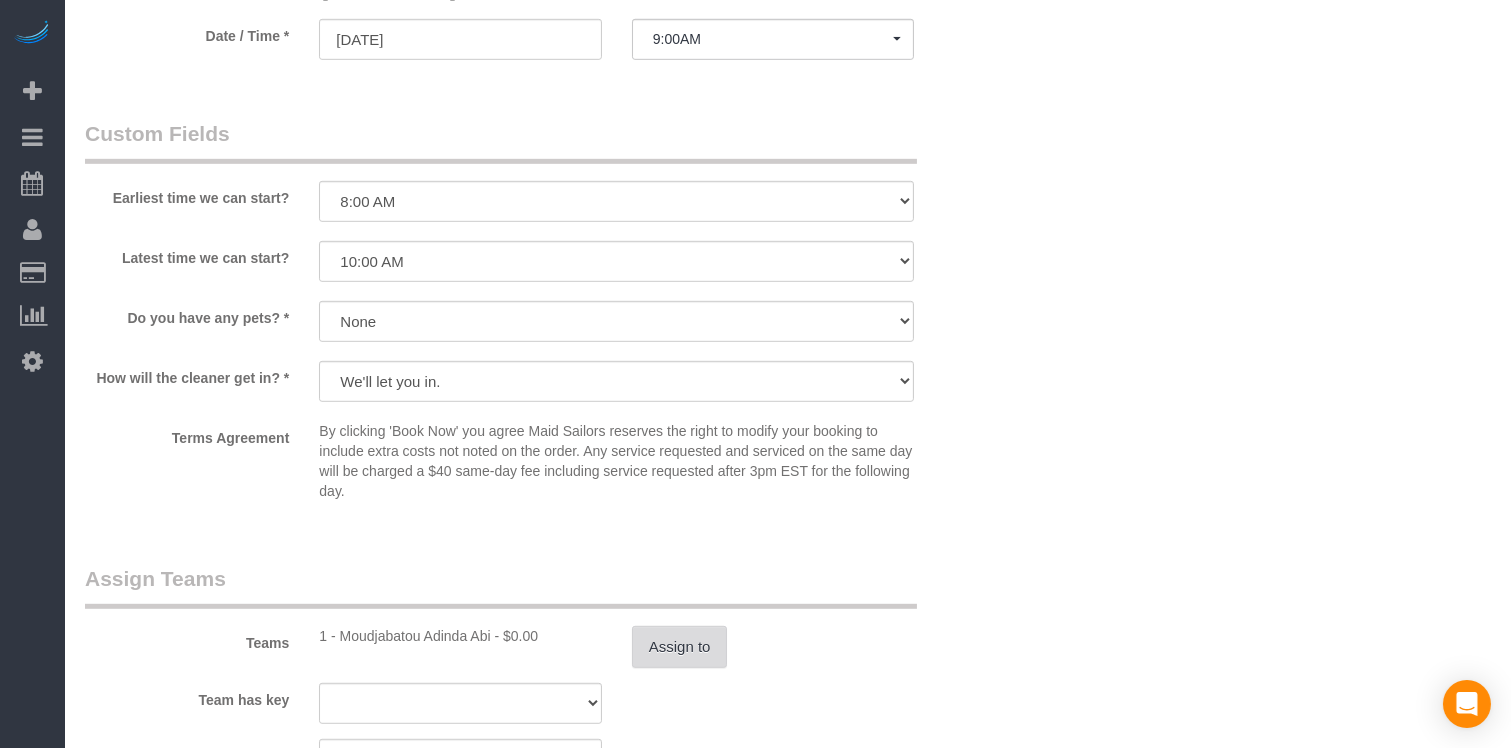 click on "Assign to" at bounding box center [680, 647] 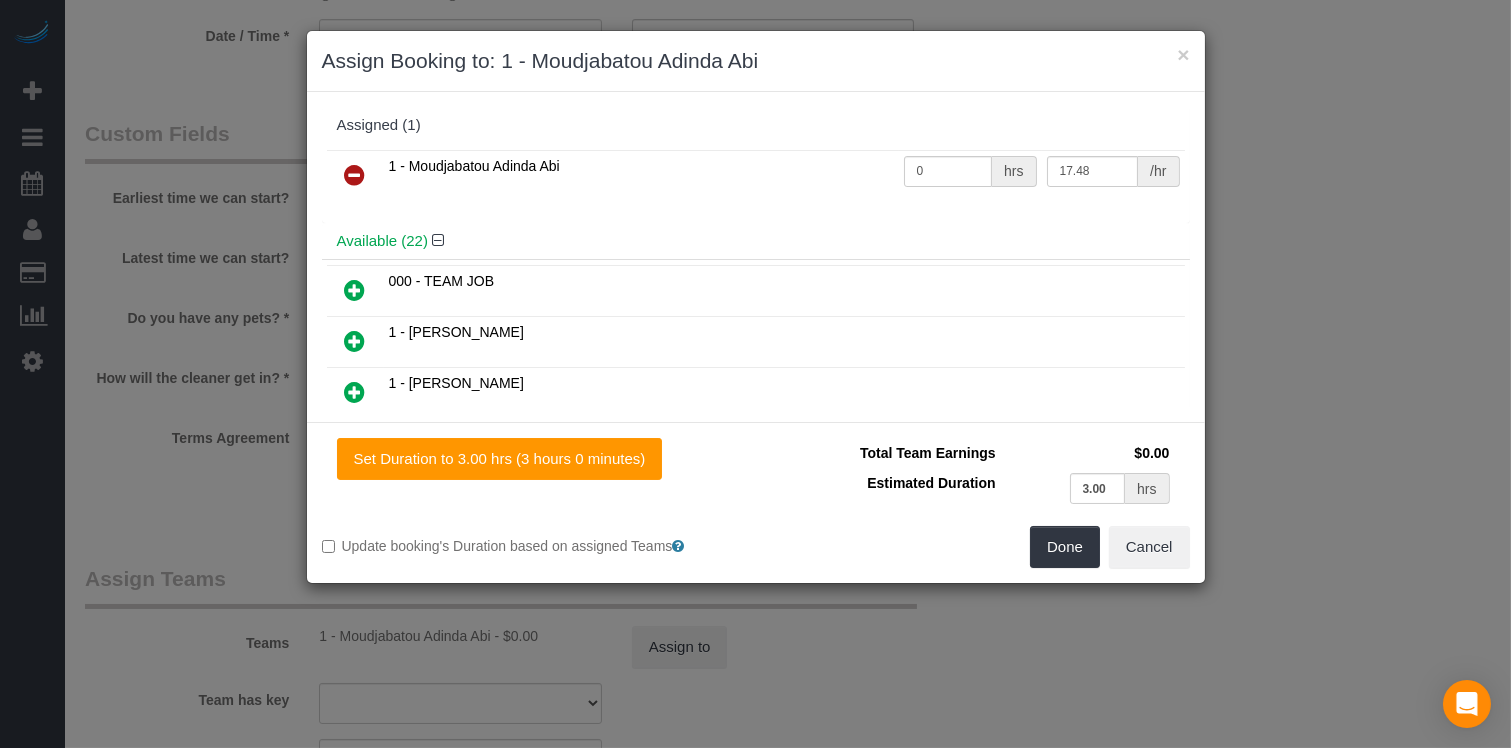 click at bounding box center (355, 175) 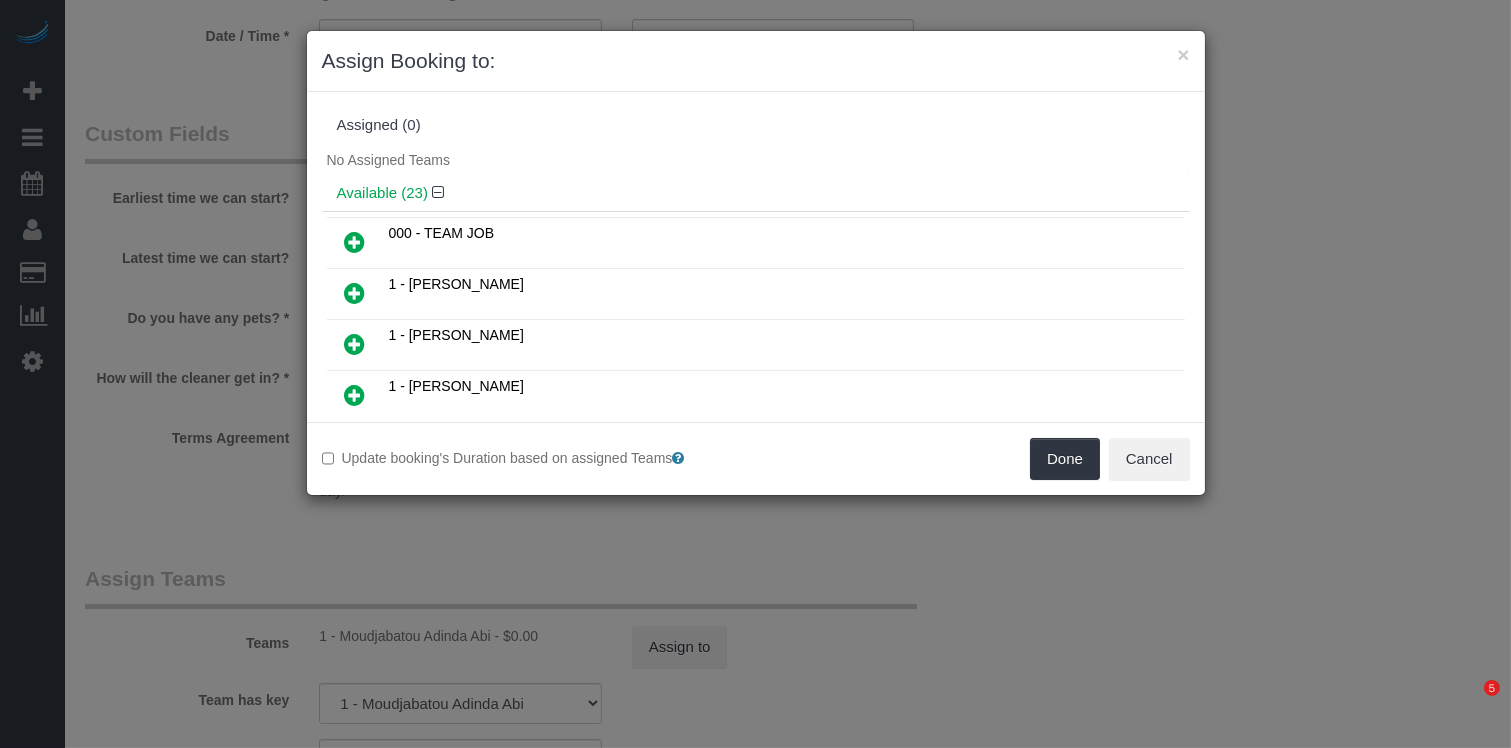 scroll, scrollTop: 390, scrollLeft: 0, axis: vertical 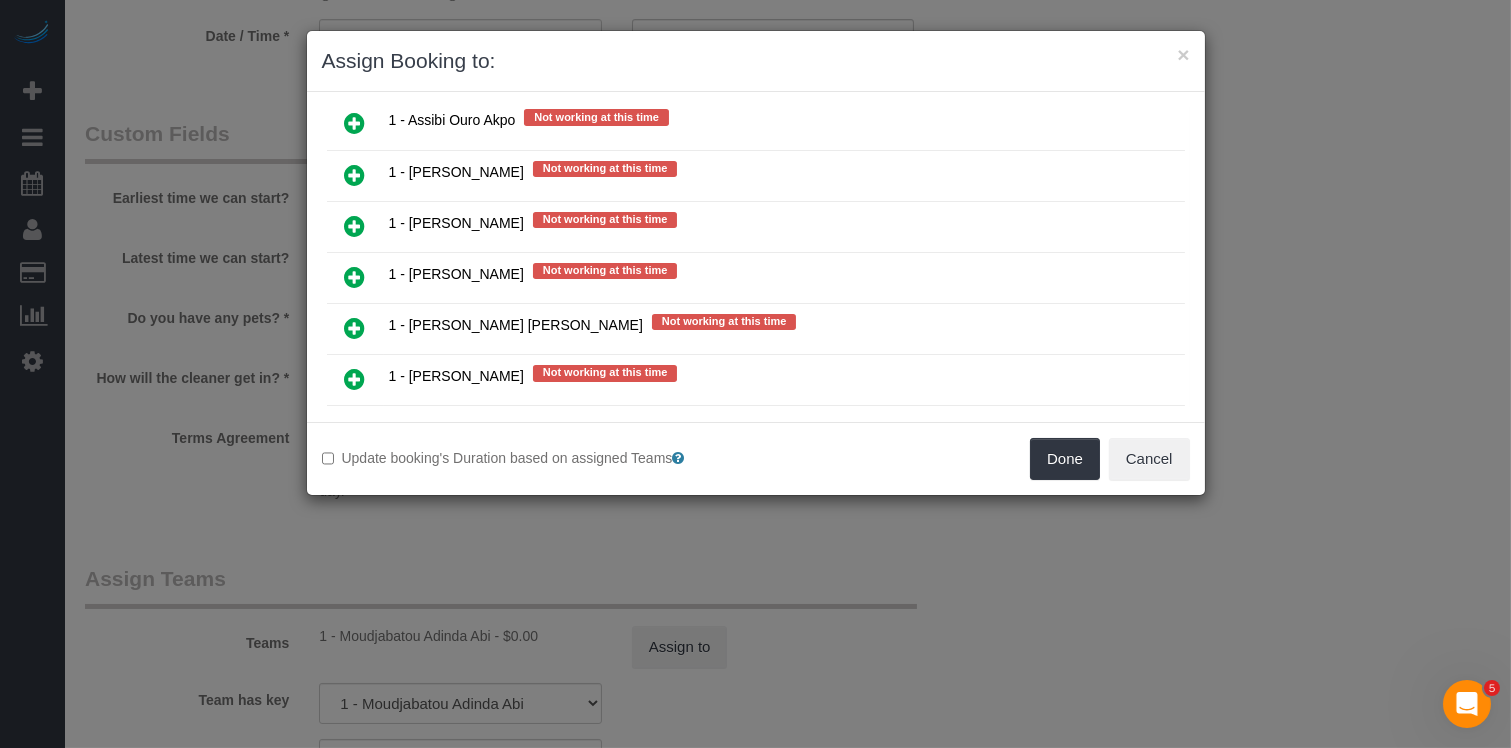 click at bounding box center (355, 328) 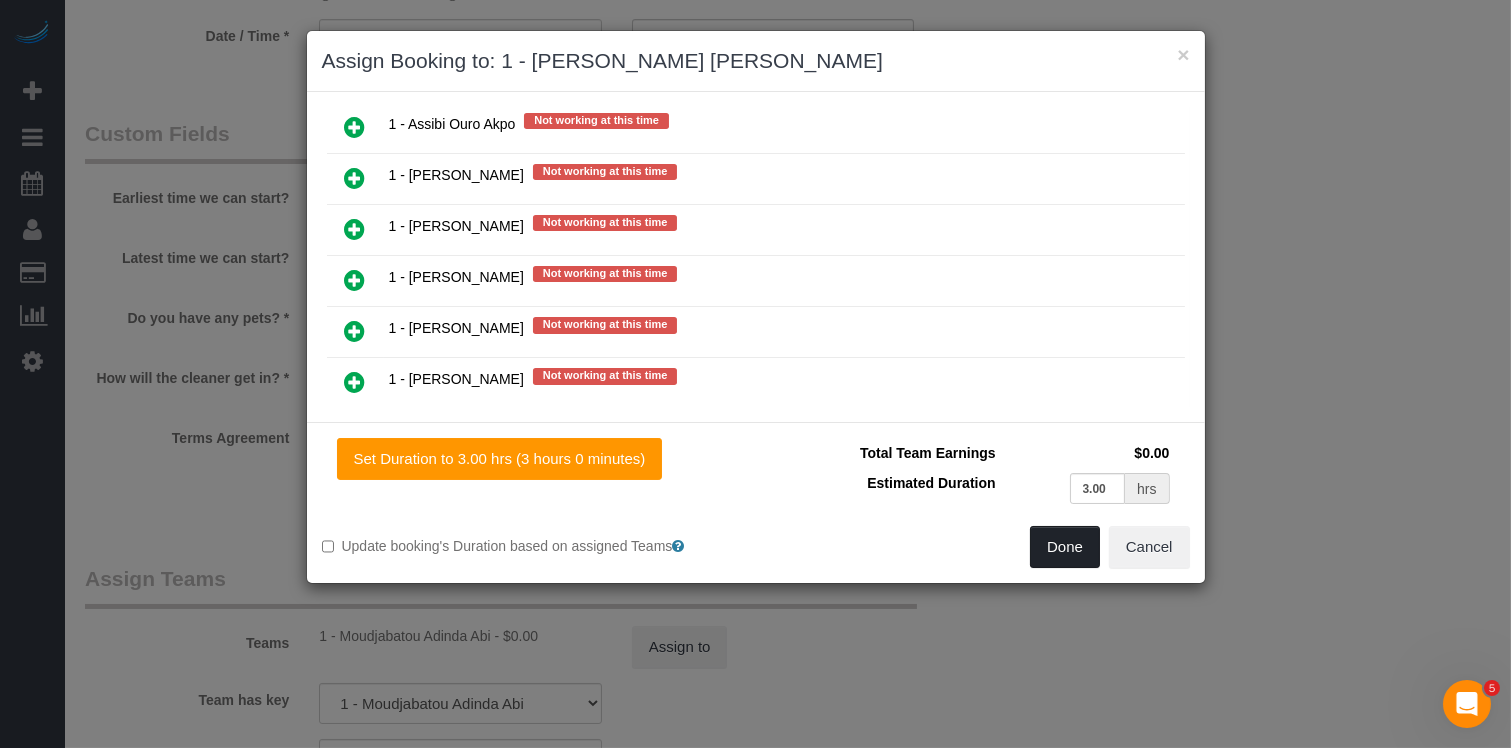 click on "Done" at bounding box center [1065, 547] 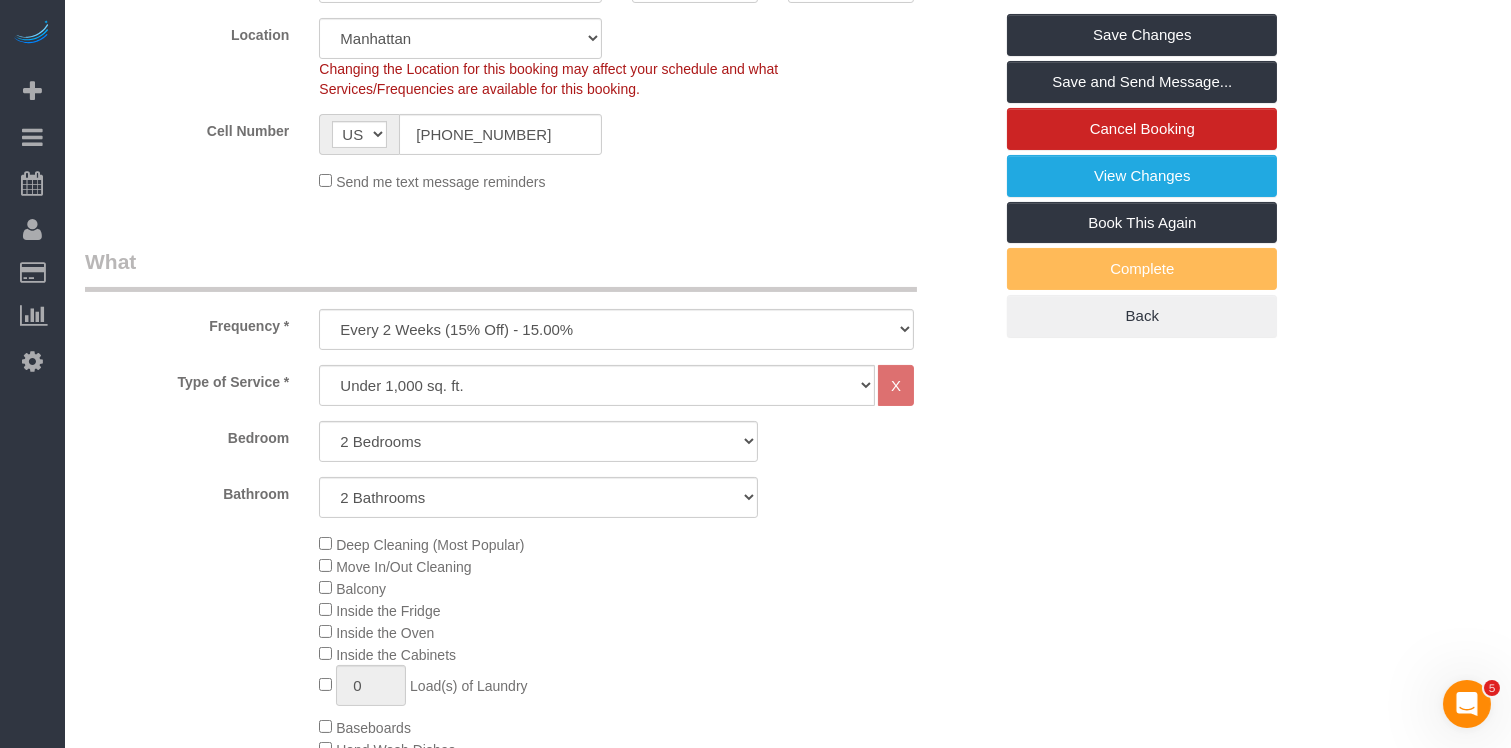 scroll, scrollTop: 0, scrollLeft: 0, axis: both 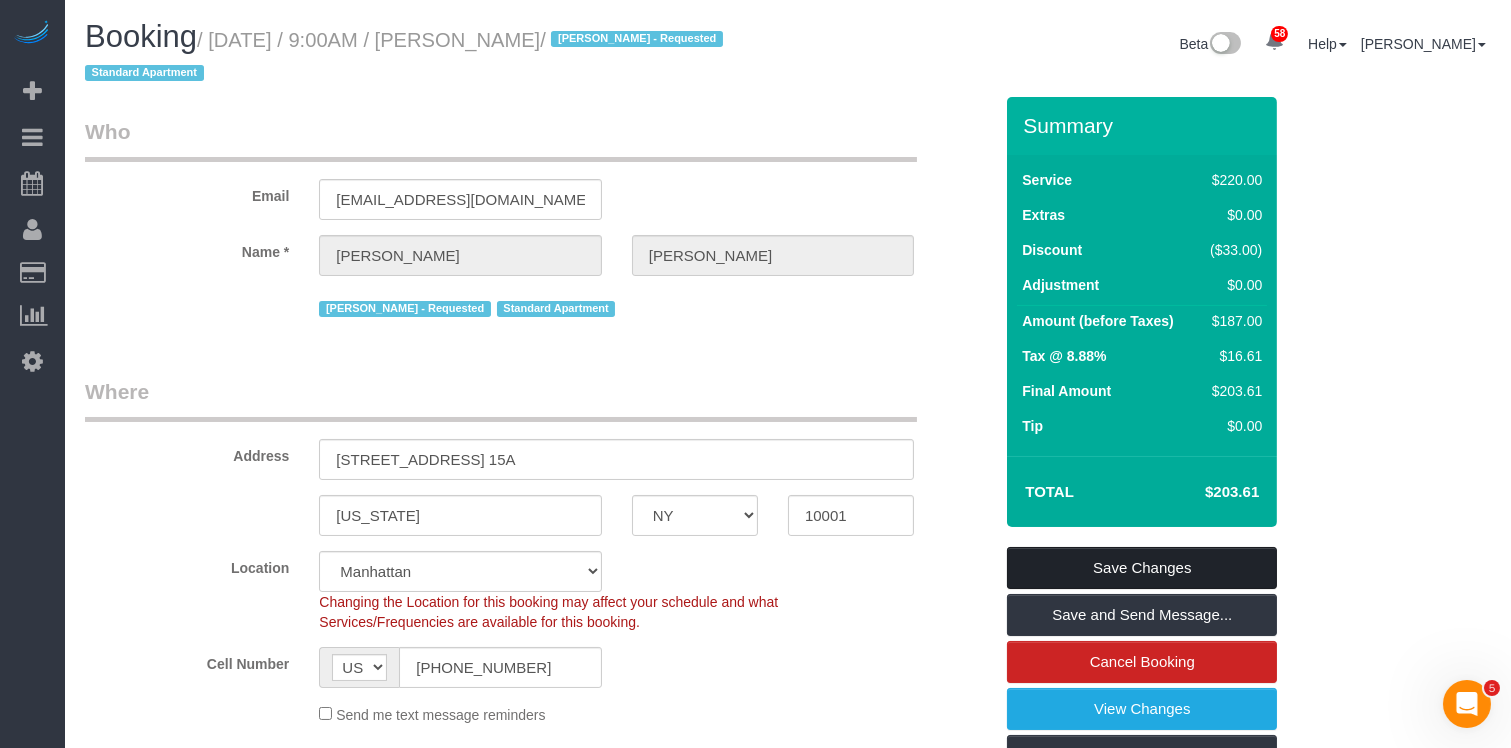 click on "Save Changes" at bounding box center [1142, 568] 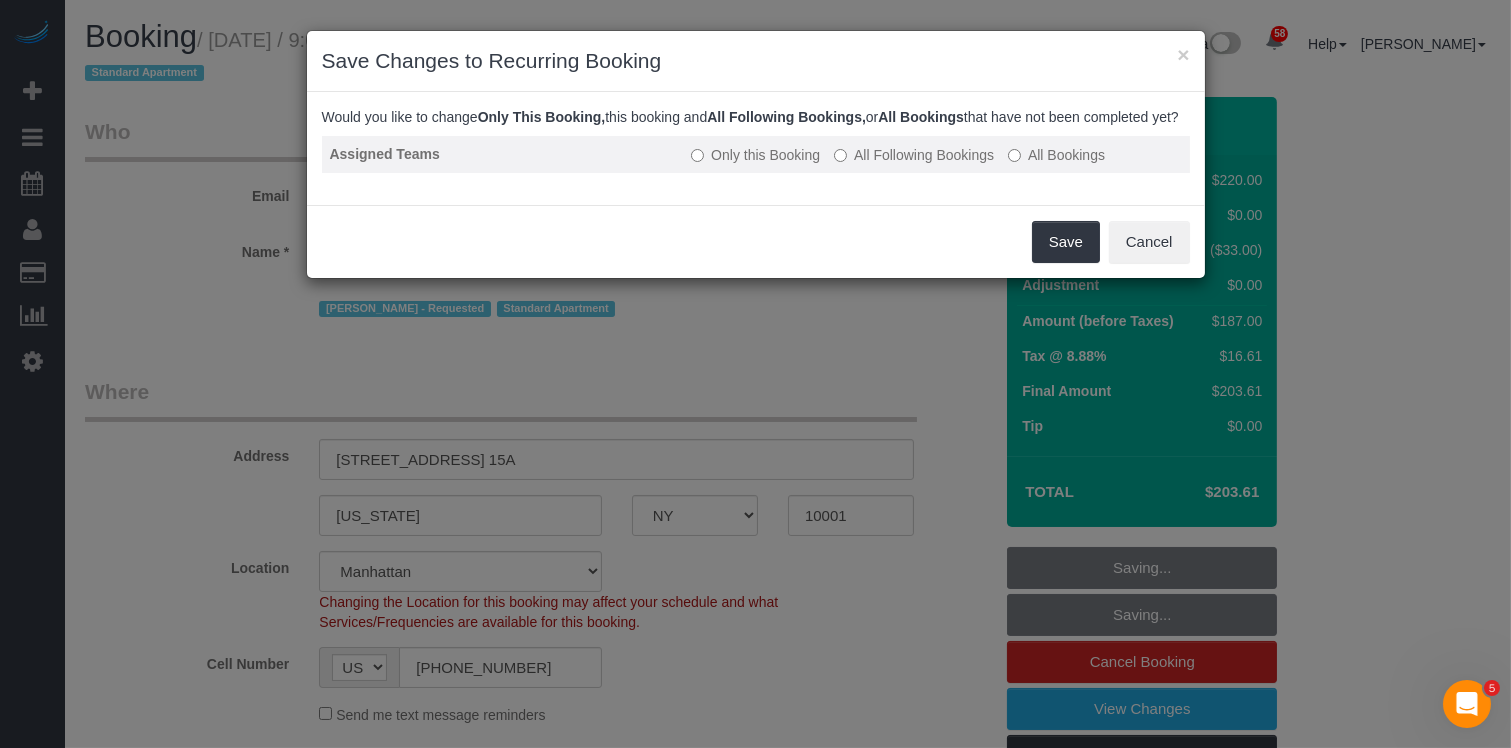 click on "All Following Bookings" at bounding box center [914, 155] 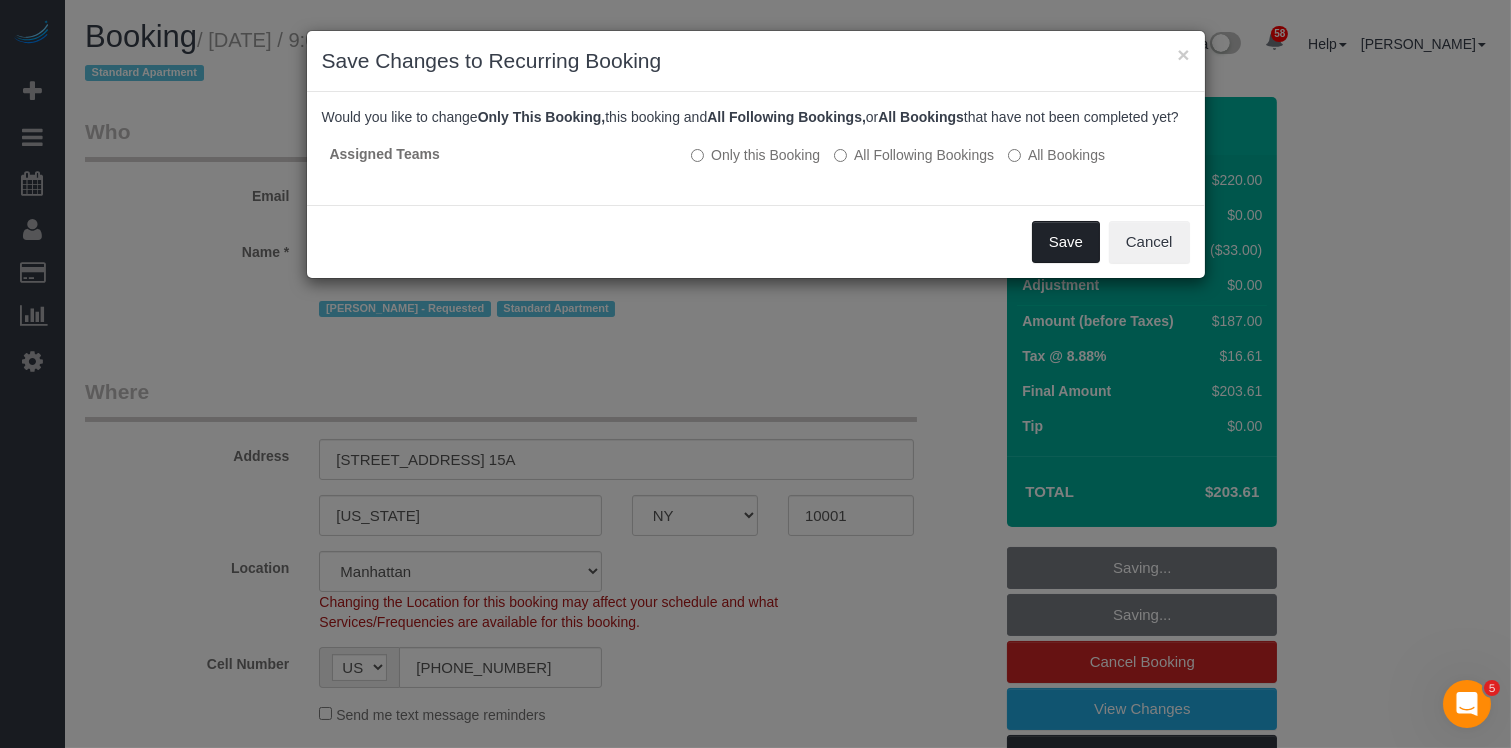 click on "Save" at bounding box center [1066, 242] 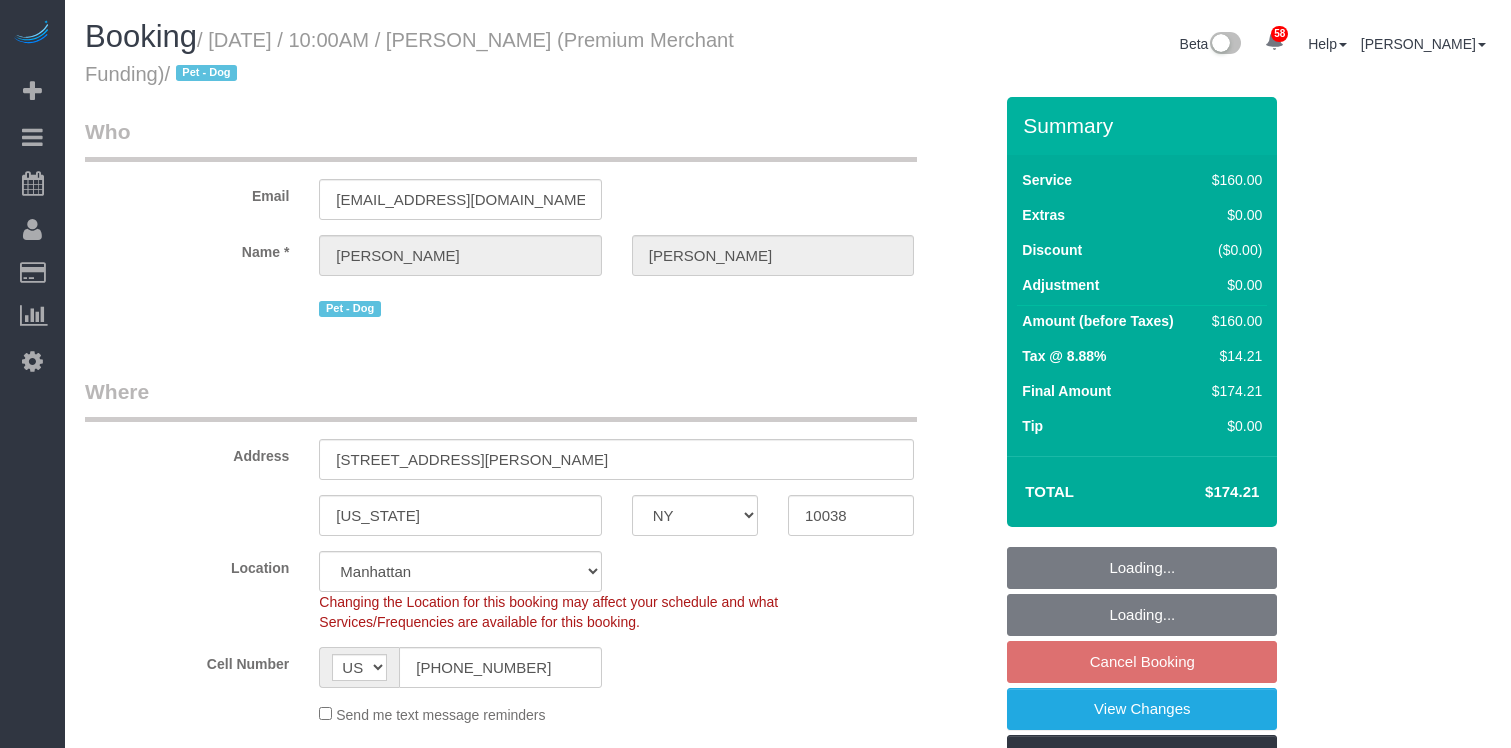 select on "NY" 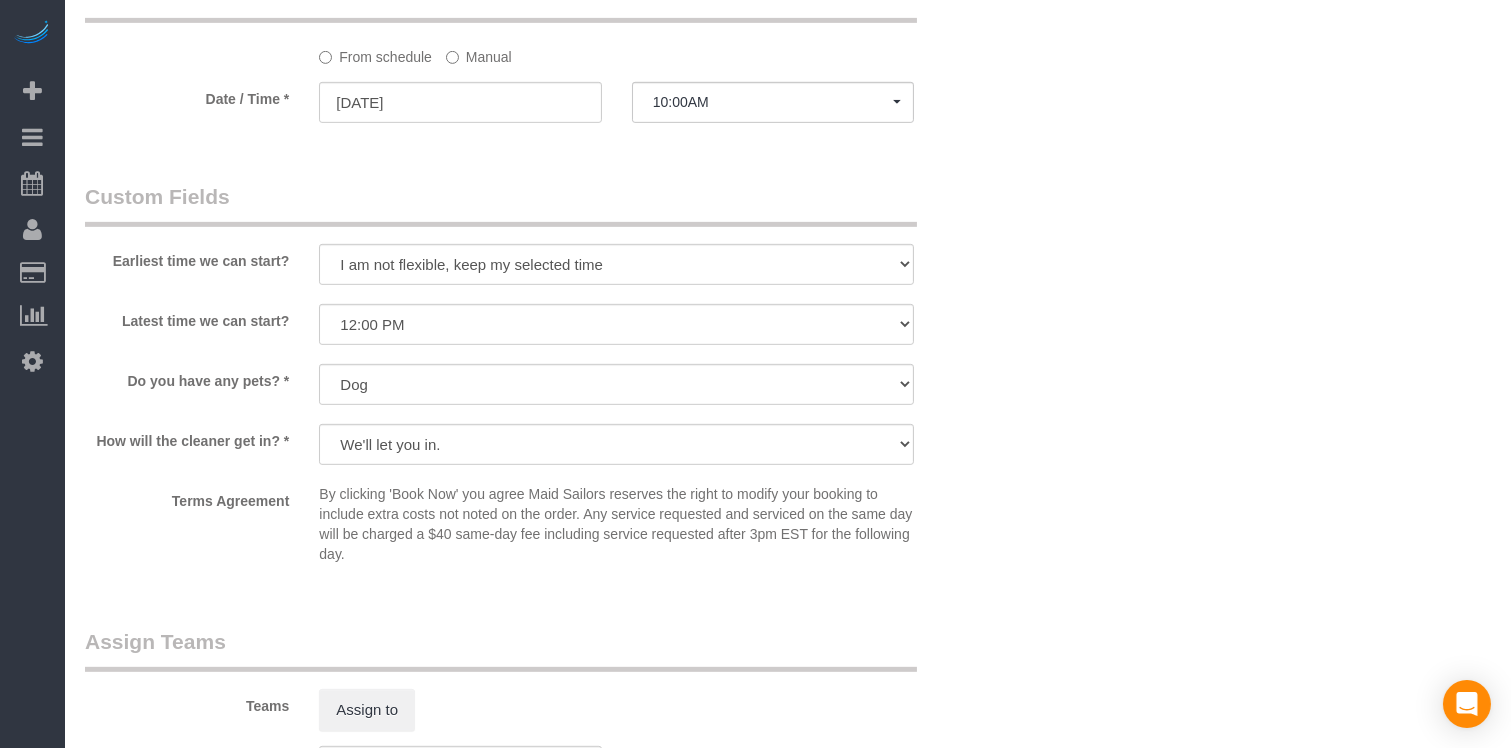 scroll, scrollTop: 2058, scrollLeft: 0, axis: vertical 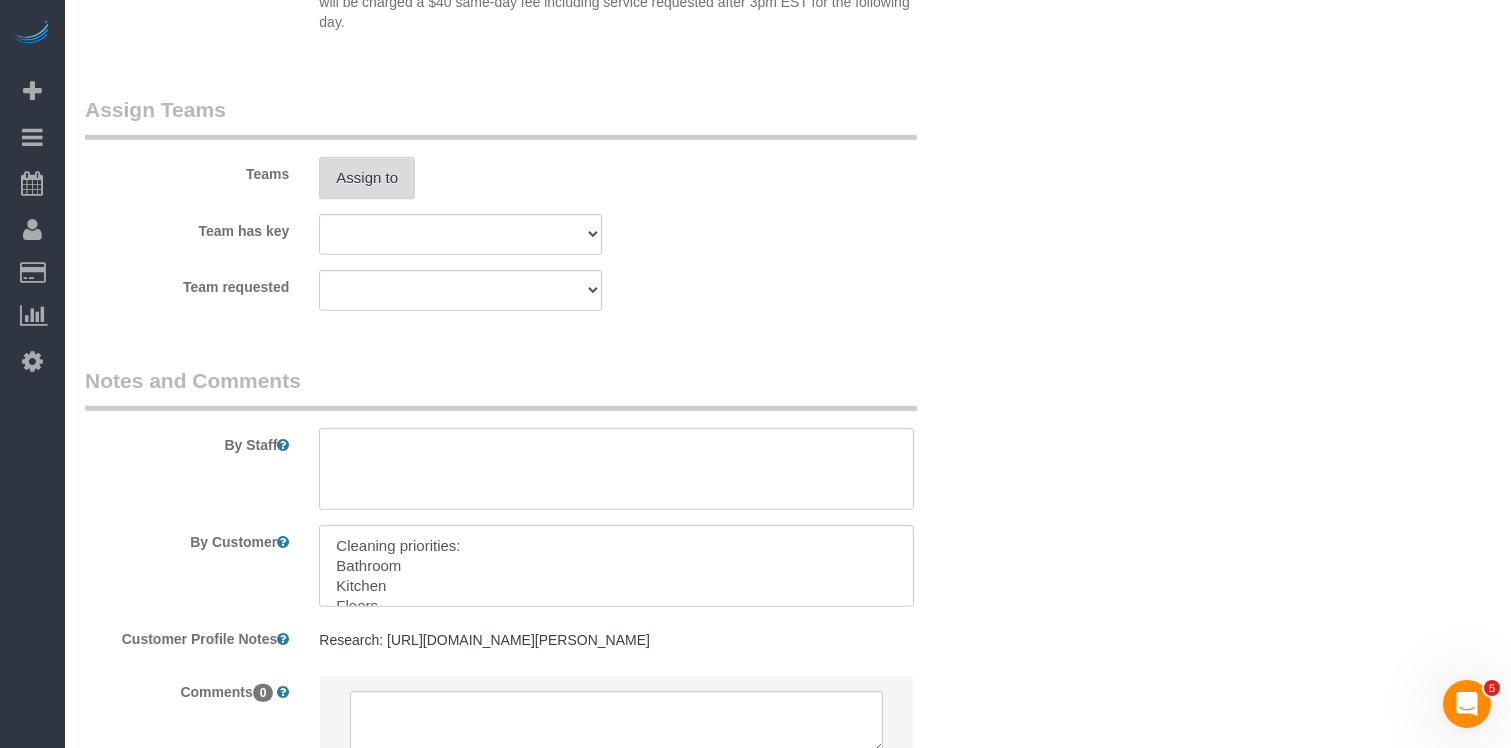 click on "Assign to" at bounding box center (367, 178) 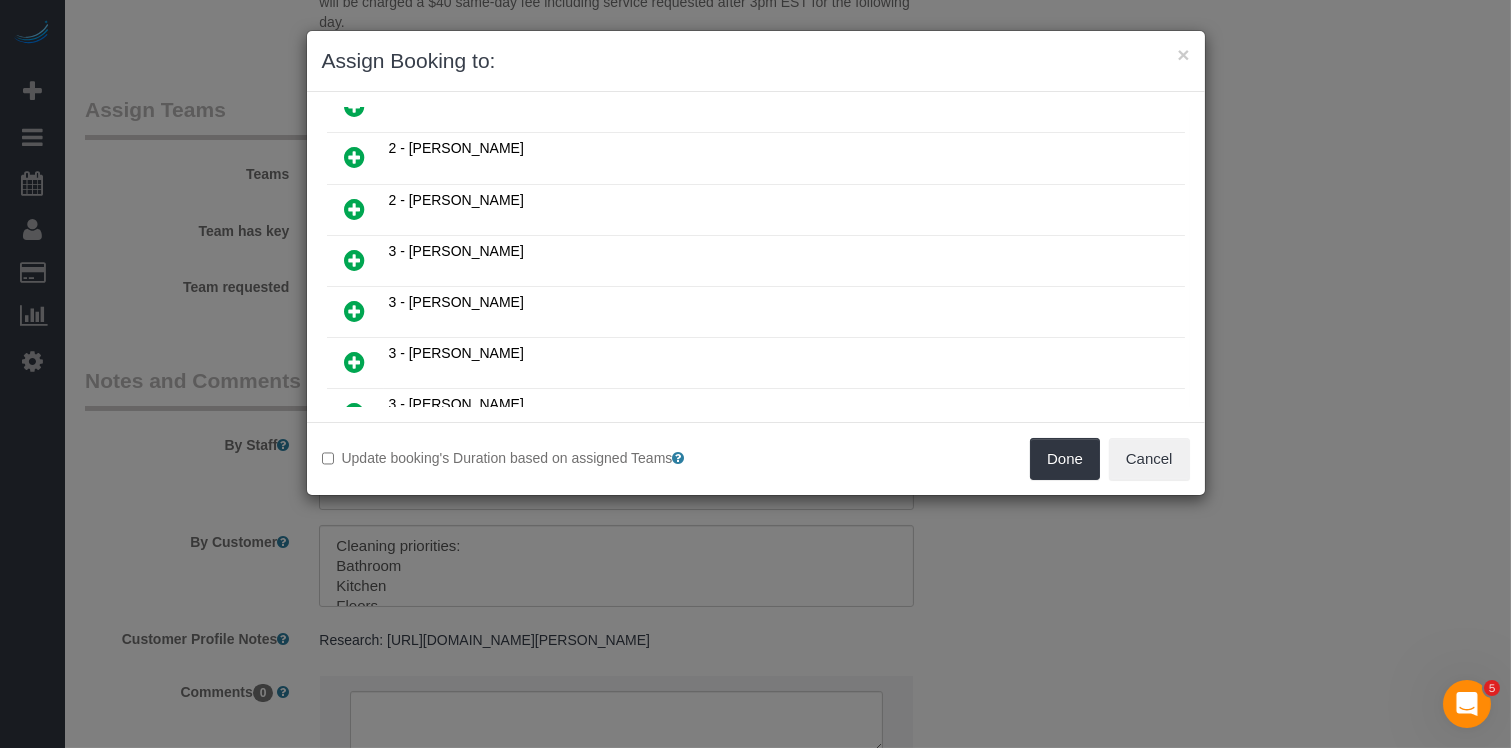 click at bounding box center [355, 311] 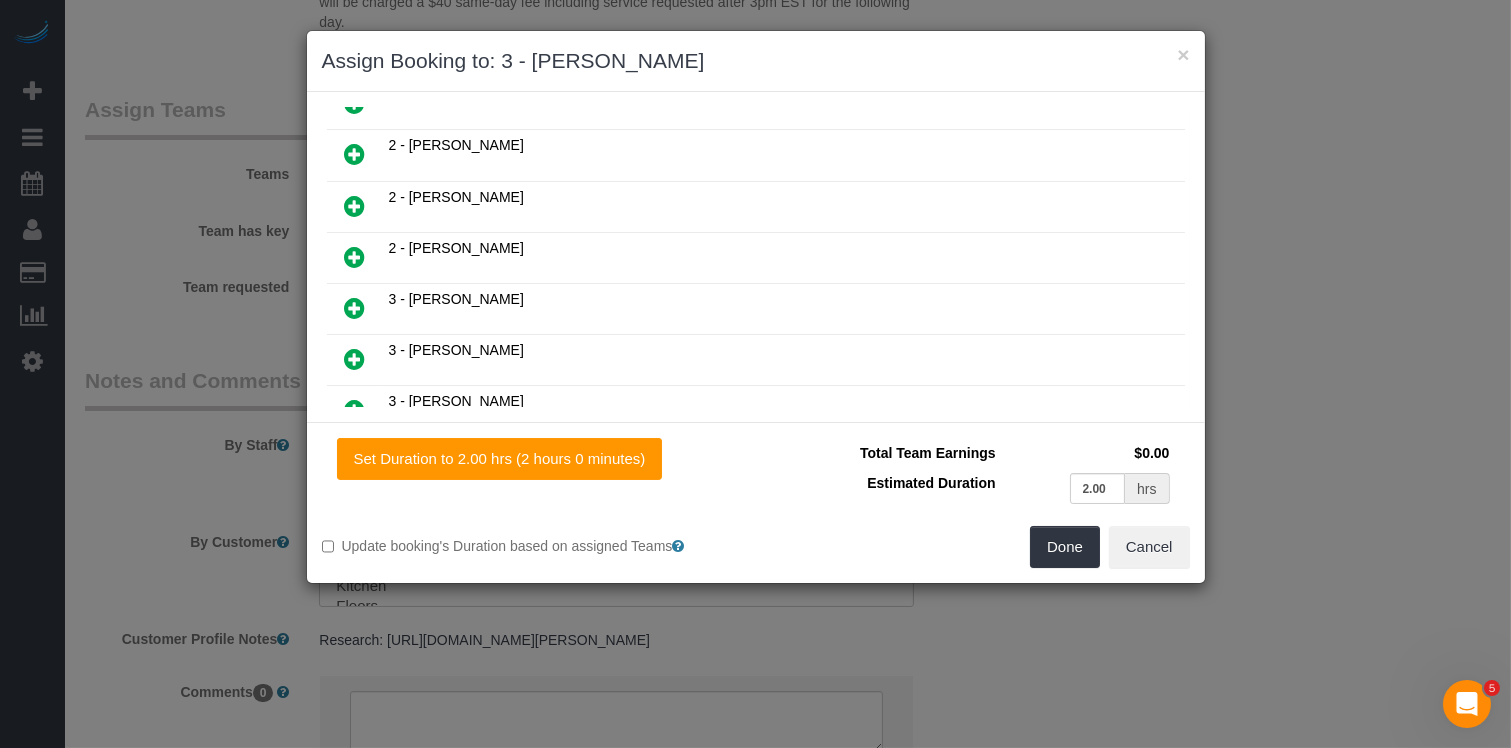 scroll, scrollTop: 1000, scrollLeft: 0, axis: vertical 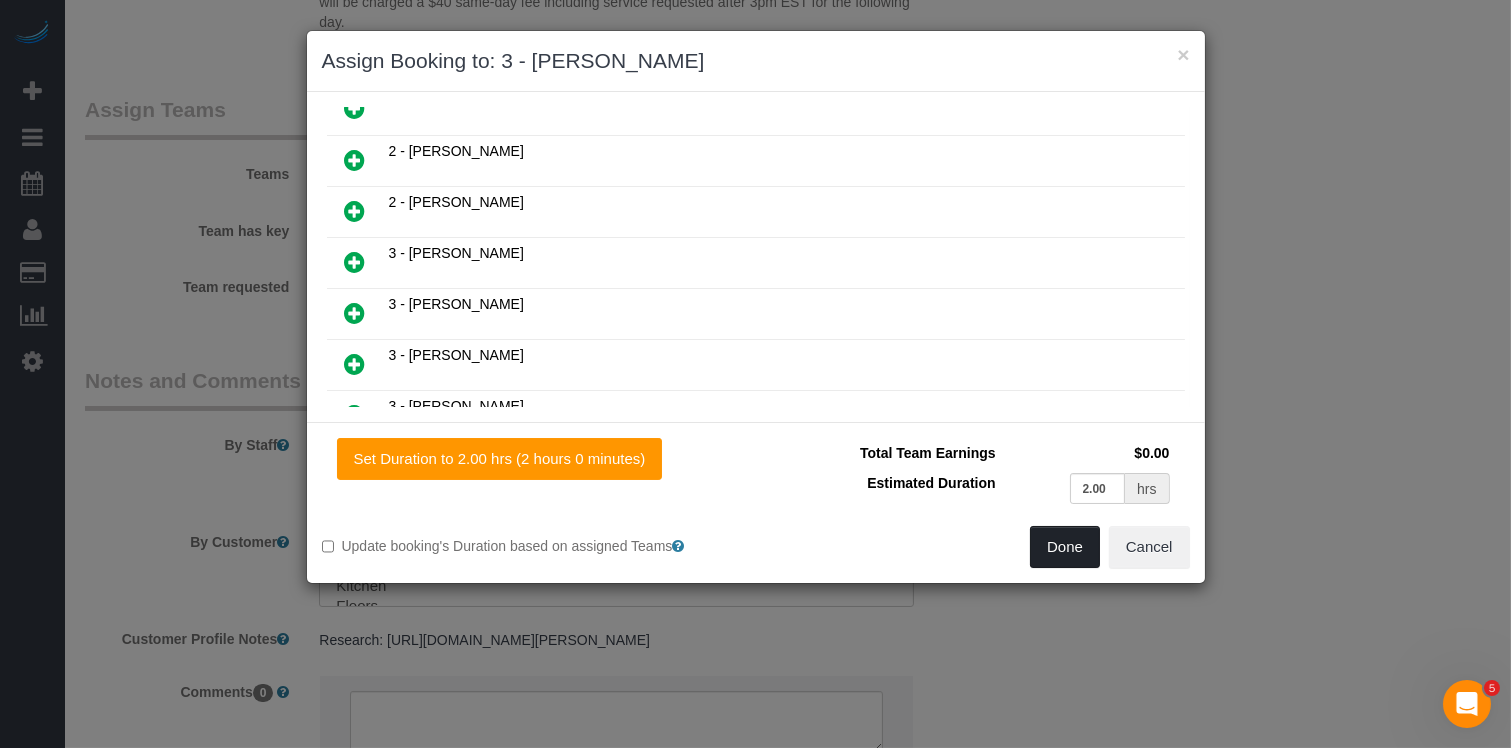 click on "Done" at bounding box center [1065, 547] 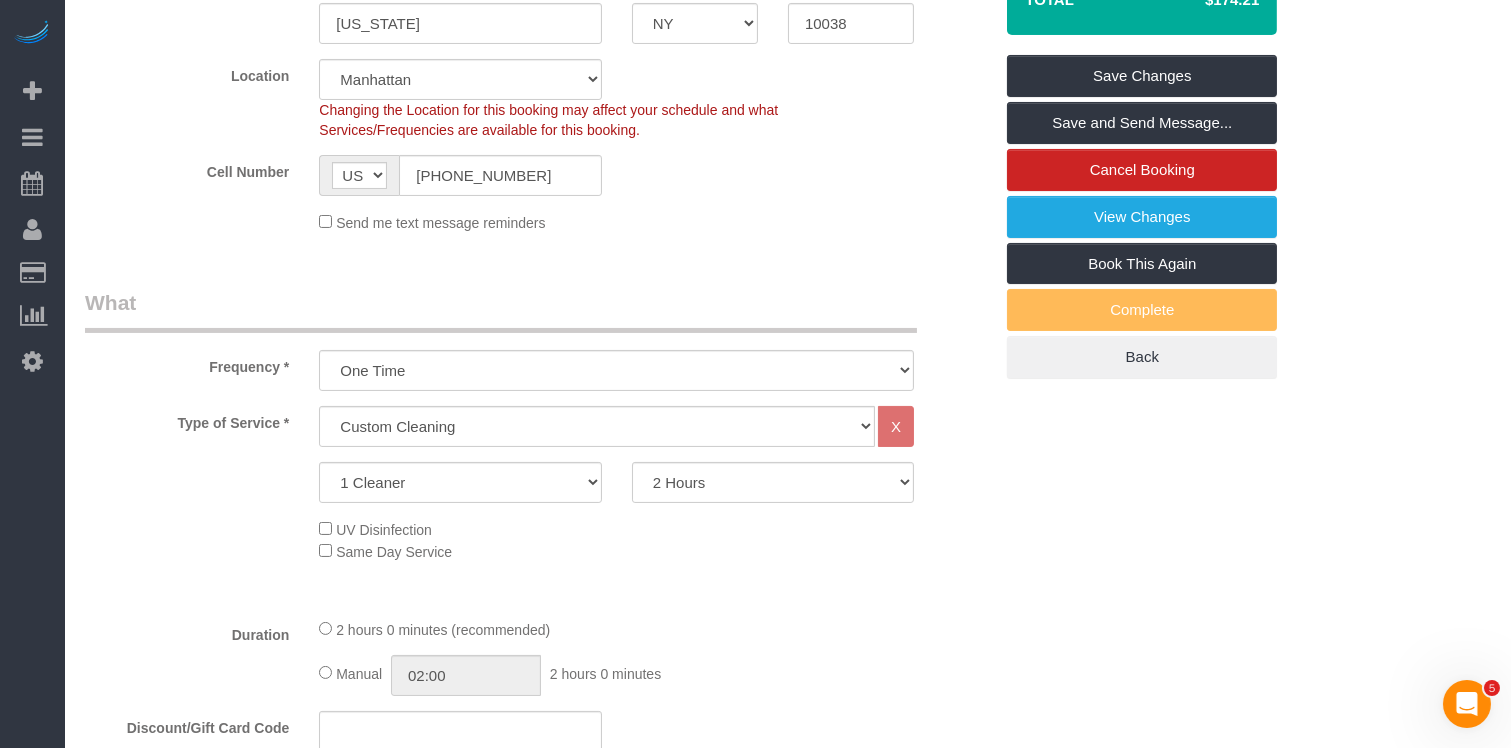 scroll, scrollTop: 297, scrollLeft: 0, axis: vertical 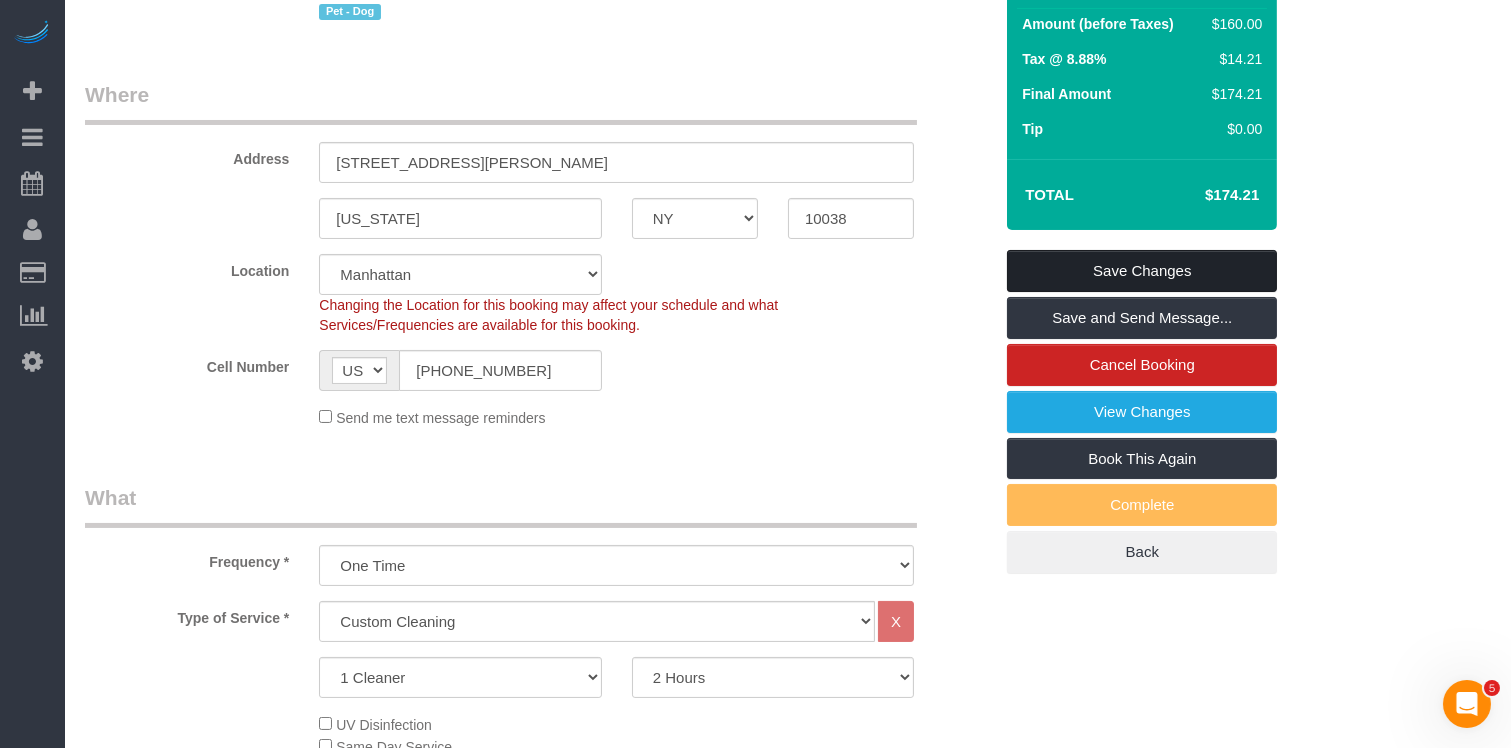 click on "Save Changes" at bounding box center (1142, 271) 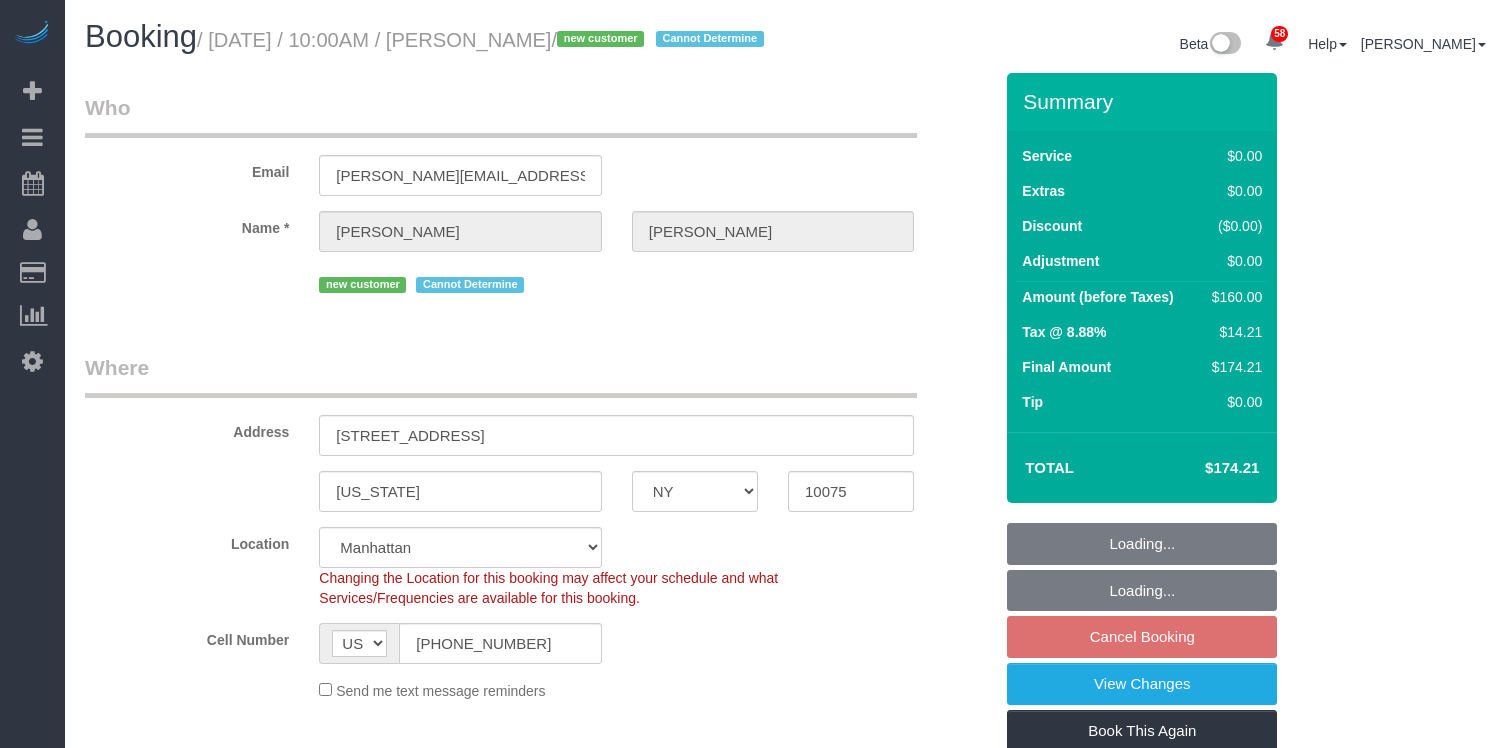 select on "NY" 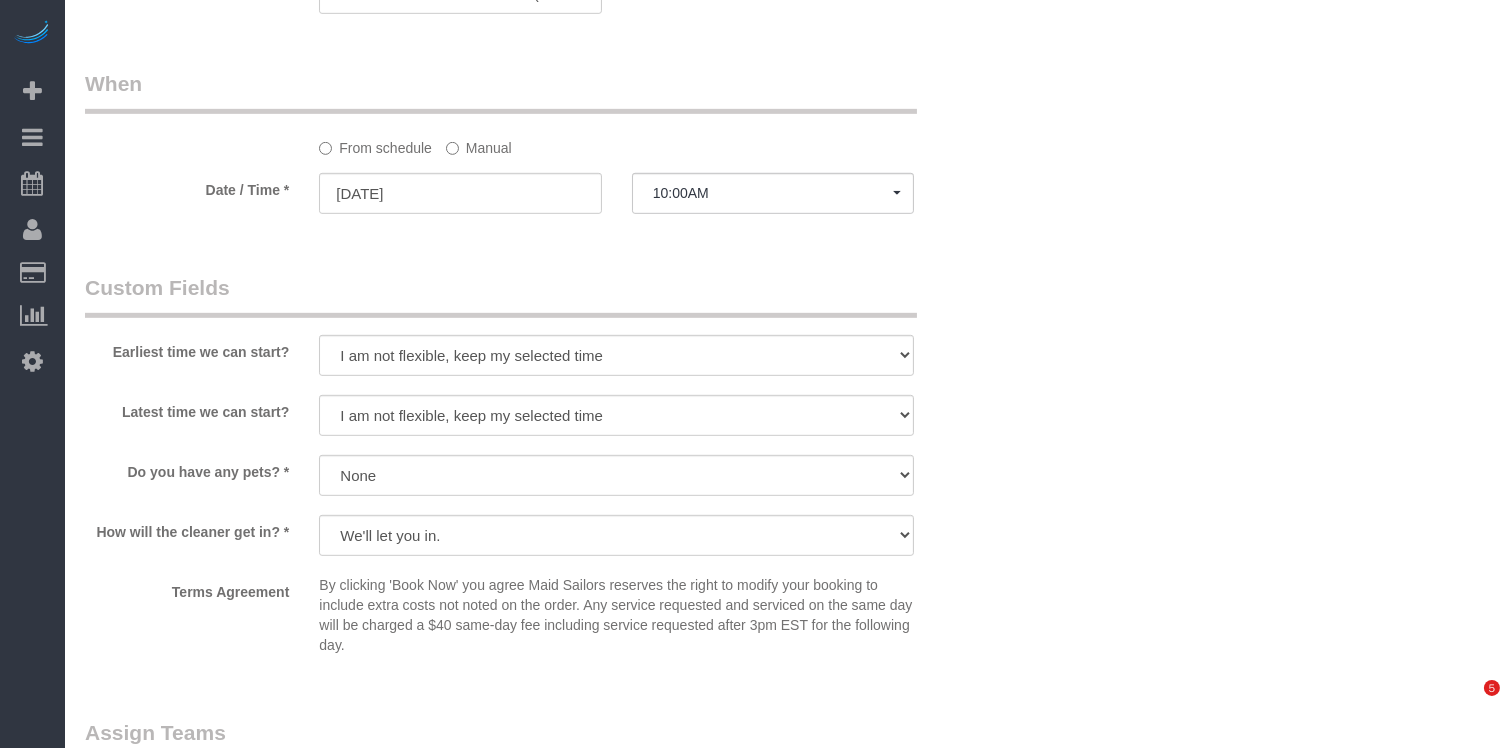 scroll, scrollTop: 2747, scrollLeft: 0, axis: vertical 